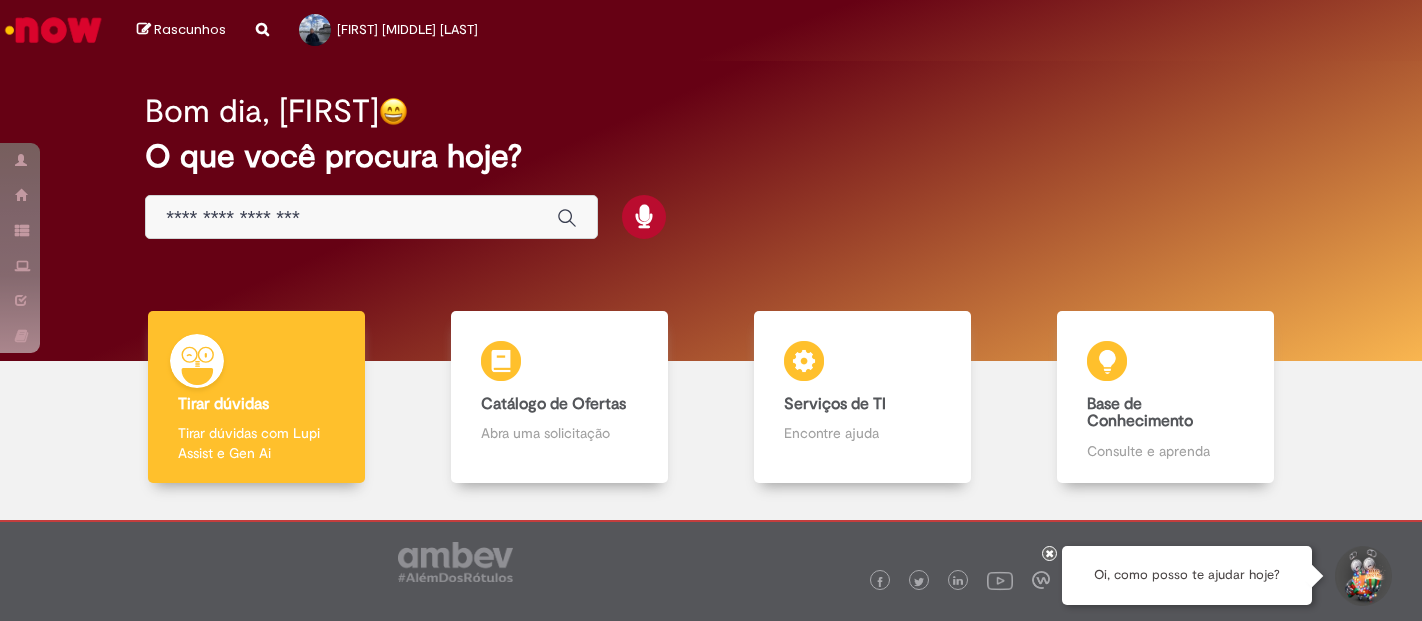 scroll, scrollTop: 0, scrollLeft: 0, axis: both 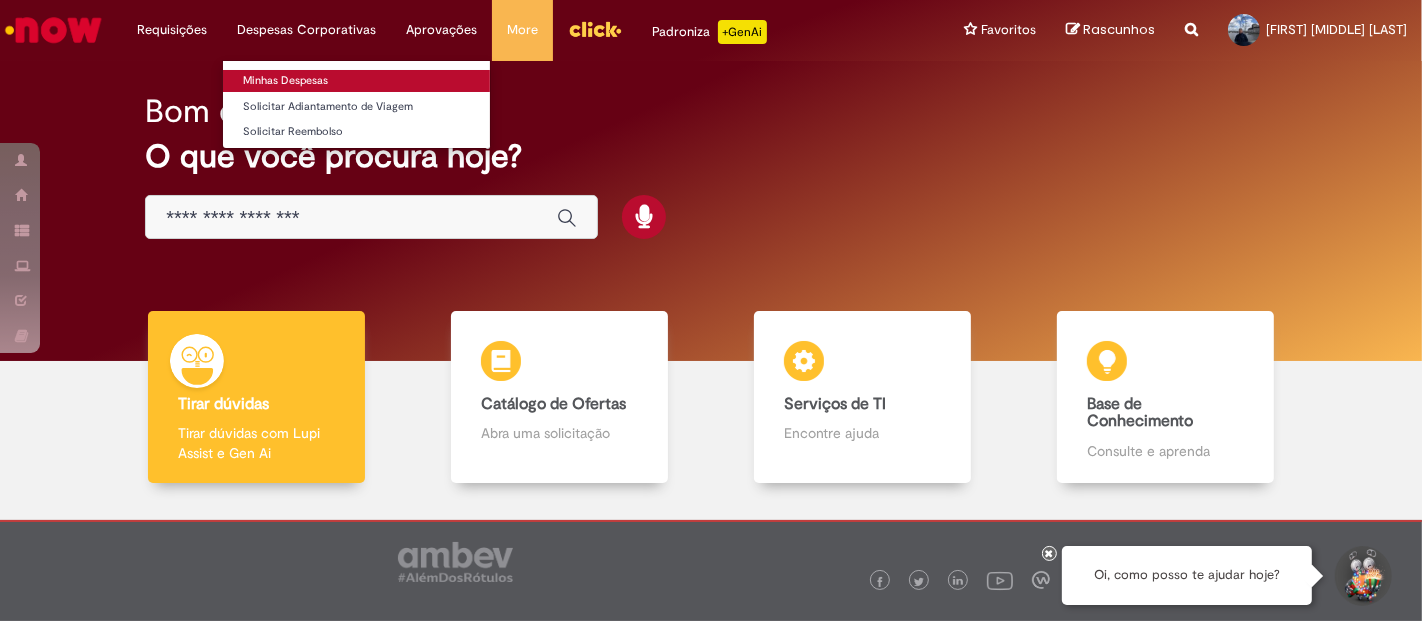 click on "Minhas Despesas" at bounding box center [356, 81] 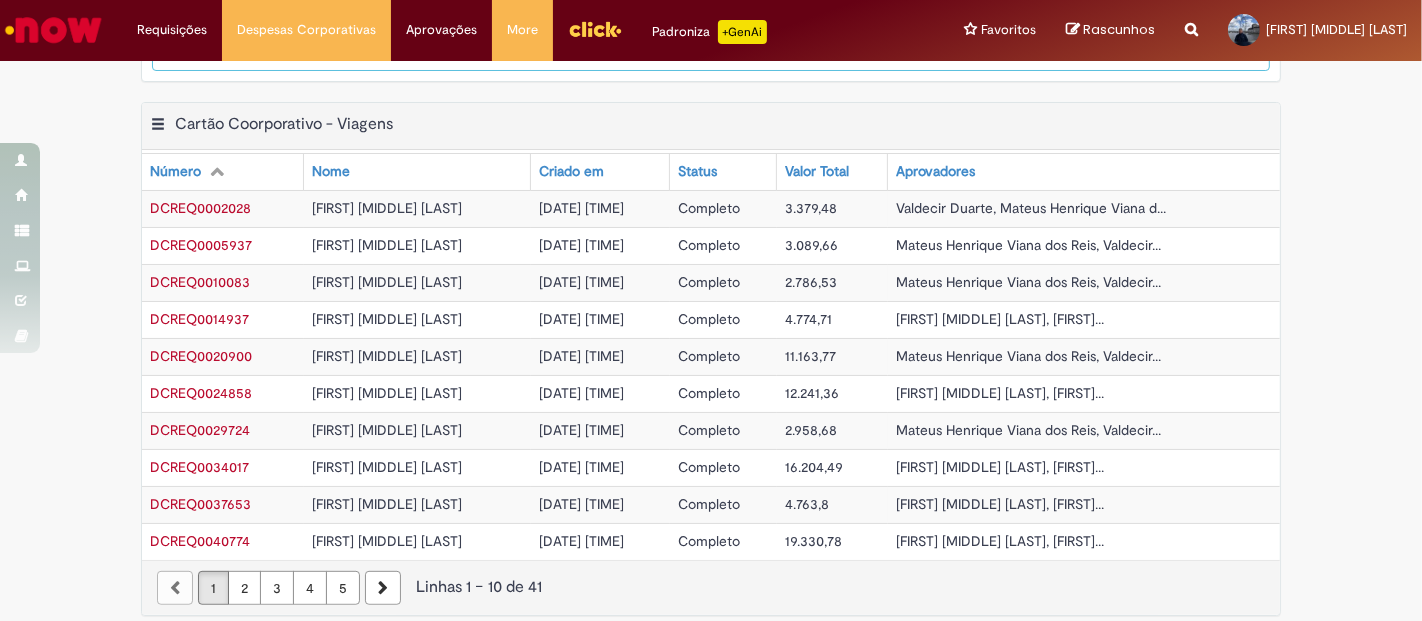 scroll, scrollTop: 679, scrollLeft: 0, axis: vertical 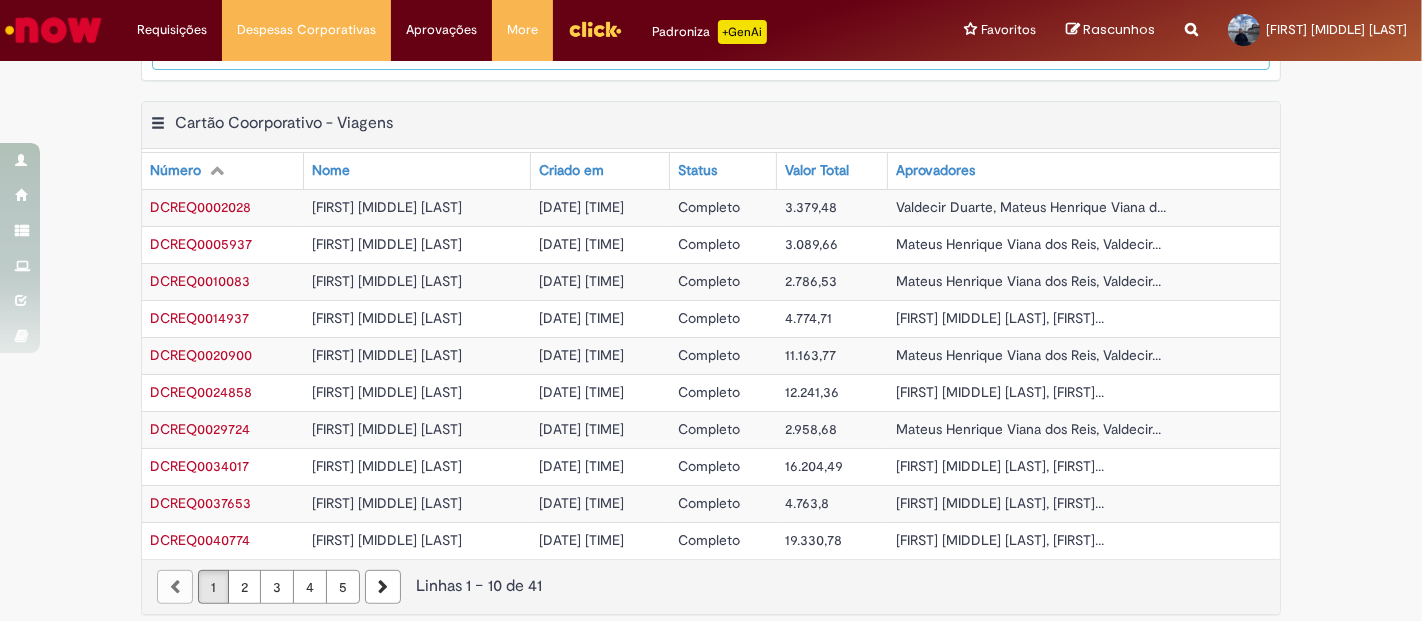 click on "5" at bounding box center [343, 587] 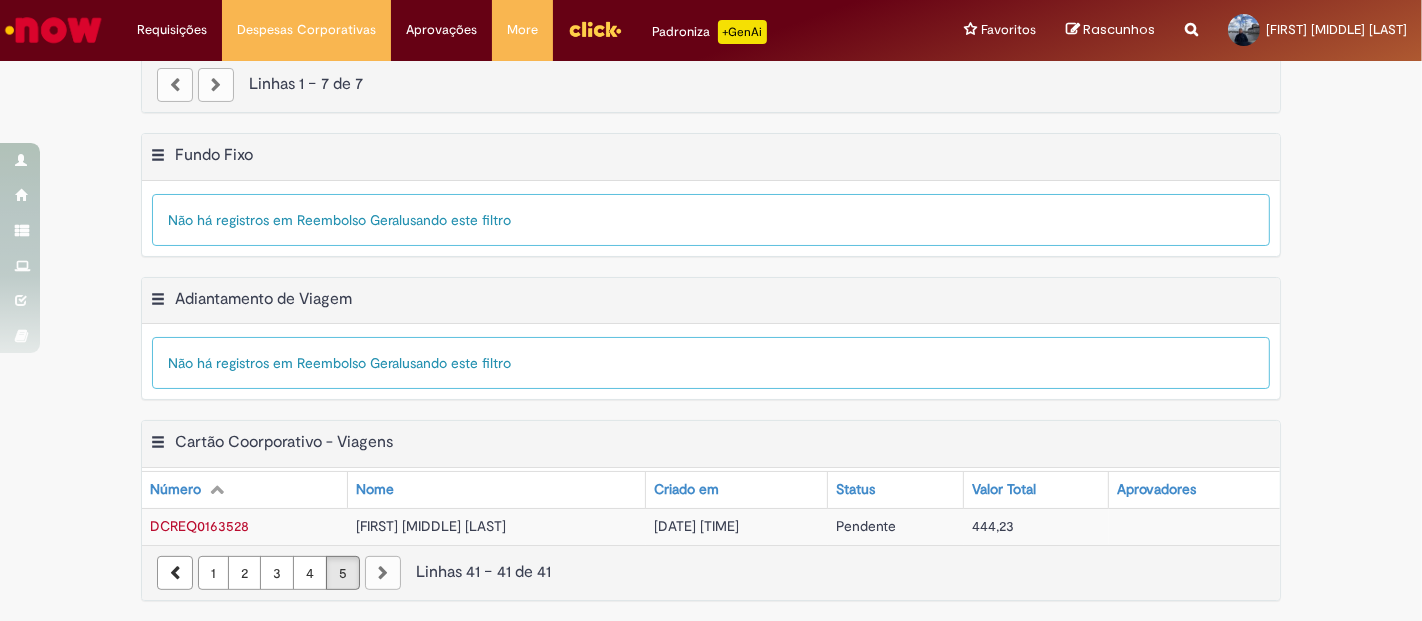 scroll, scrollTop: 348, scrollLeft: 0, axis: vertical 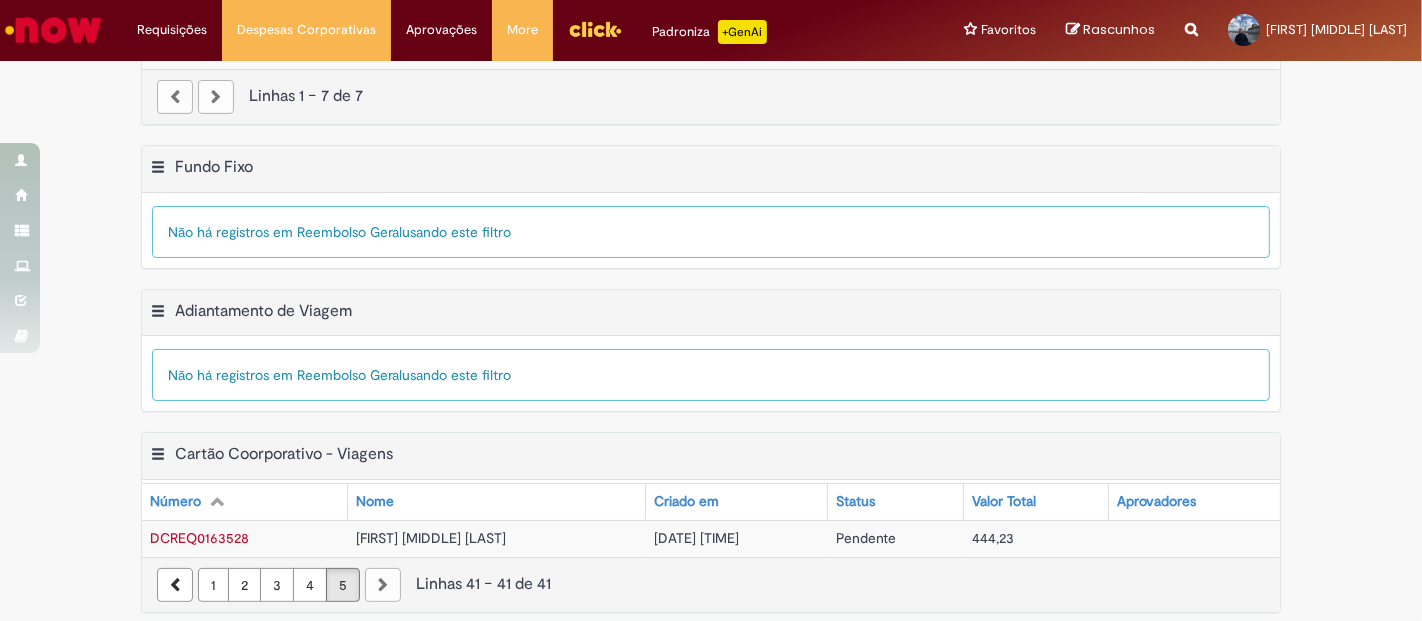 click on "[FIRST] [MIDDLE] [LAST]" at bounding box center [431, 538] 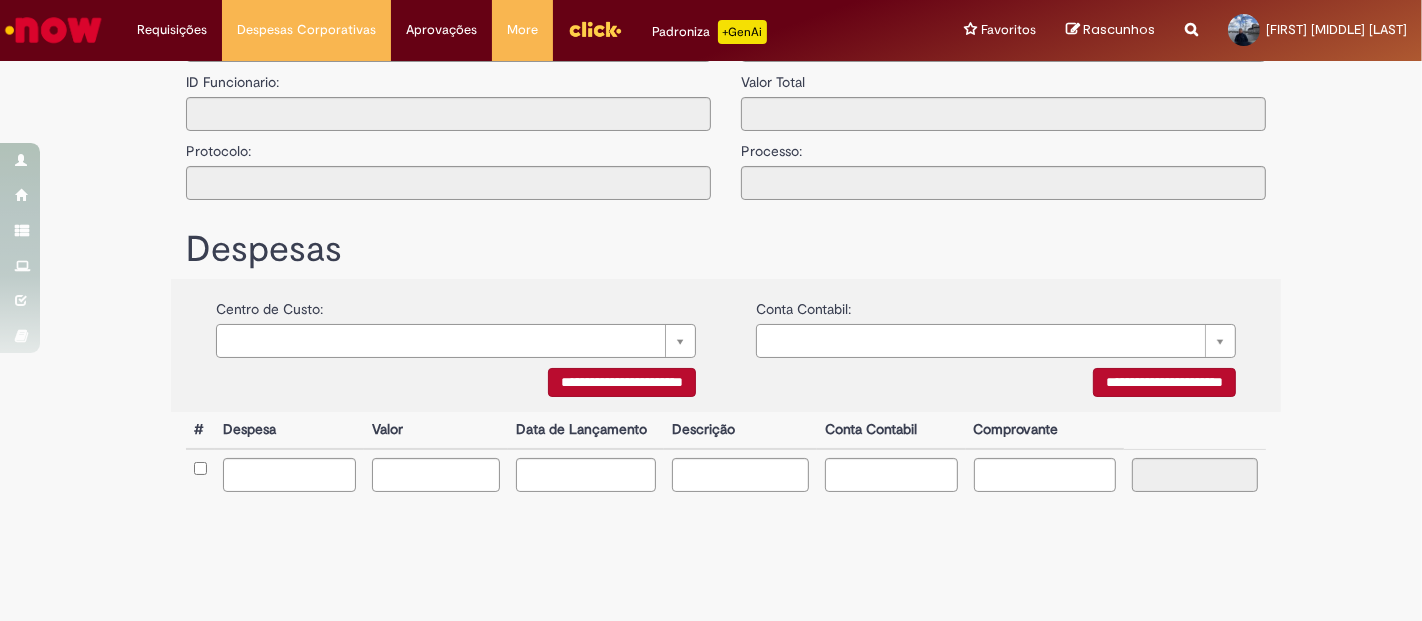 scroll, scrollTop: 0, scrollLeft: 0, axis: both 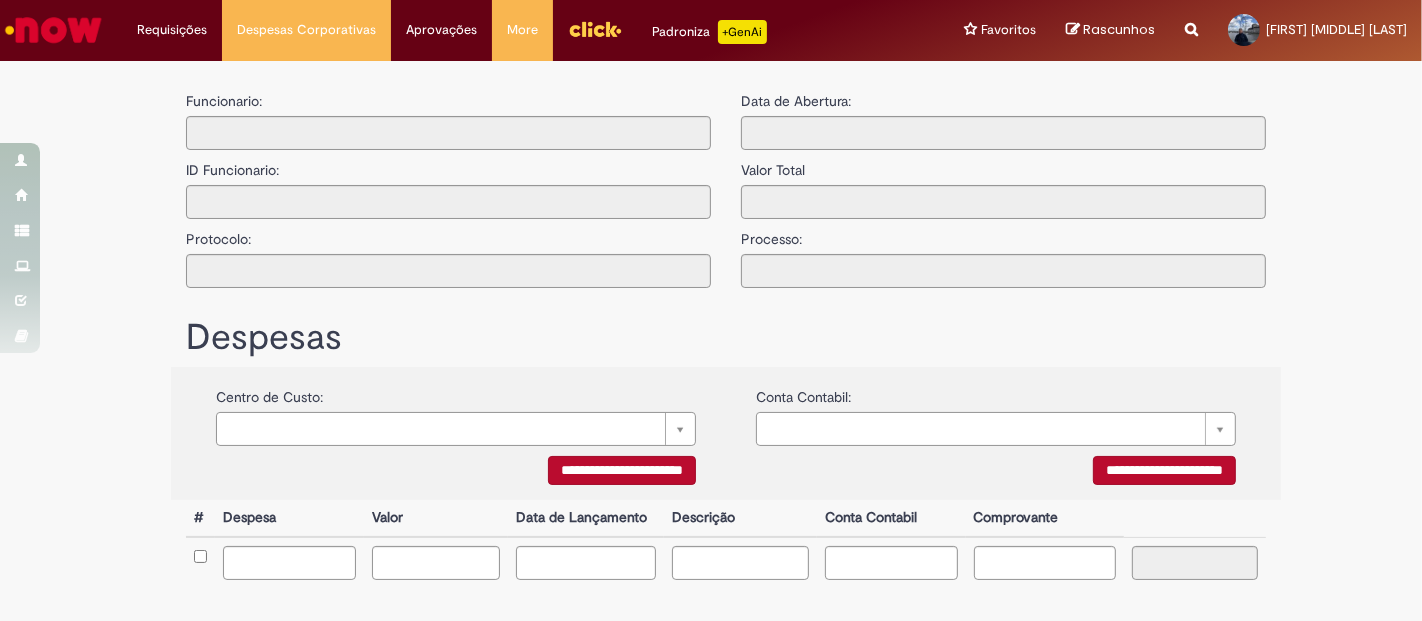type on "**********" 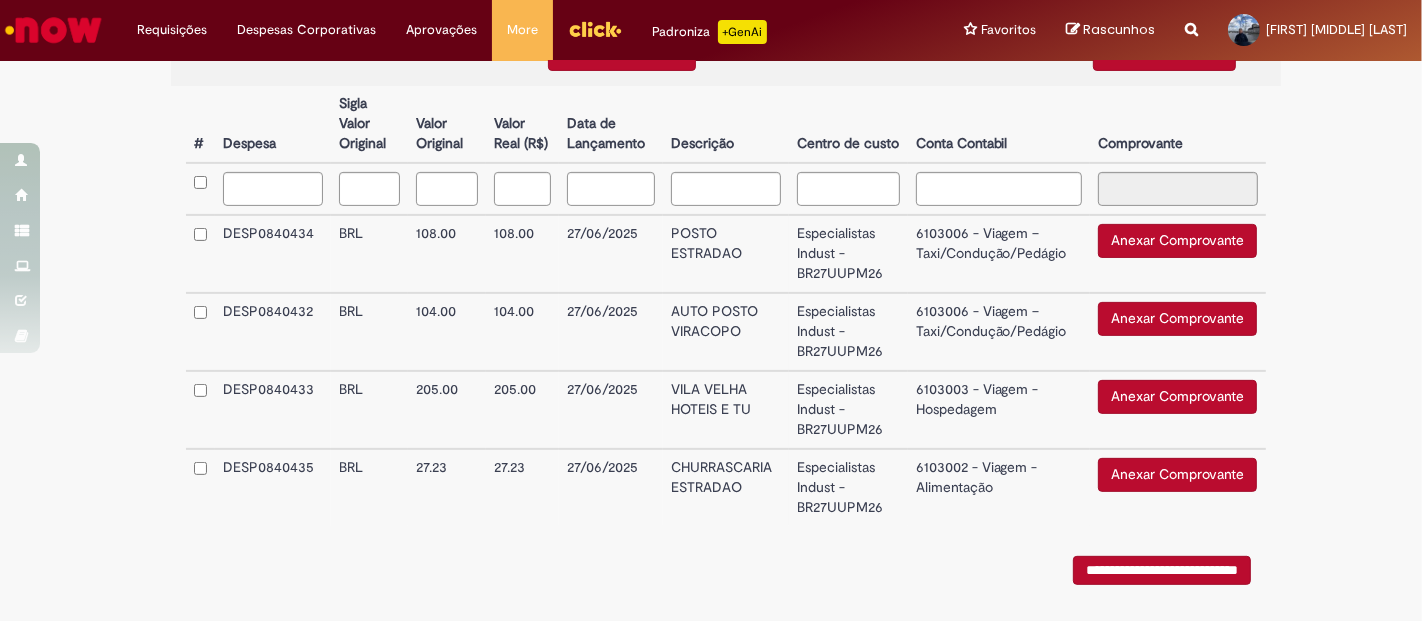 scroll, scrollTop: 555, scrollLeft: 0, axis: vertical 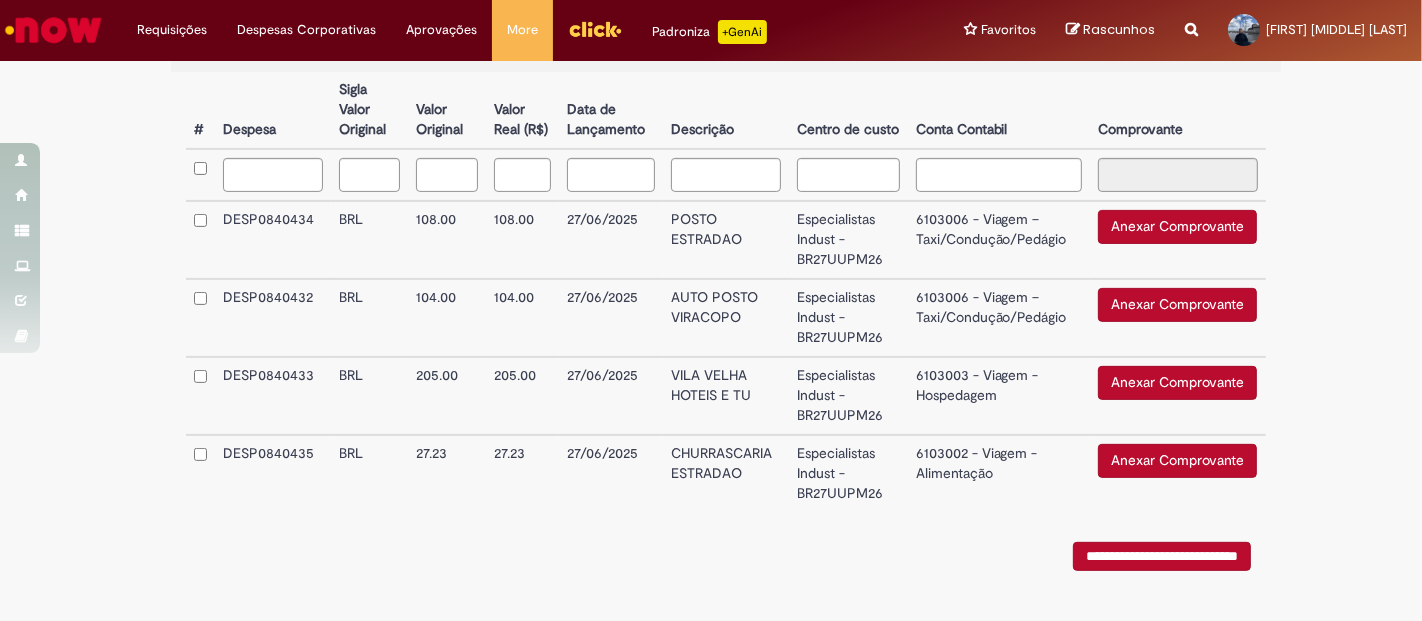 click on "Anexar Comprovante" at bounding box center (1177, 461) 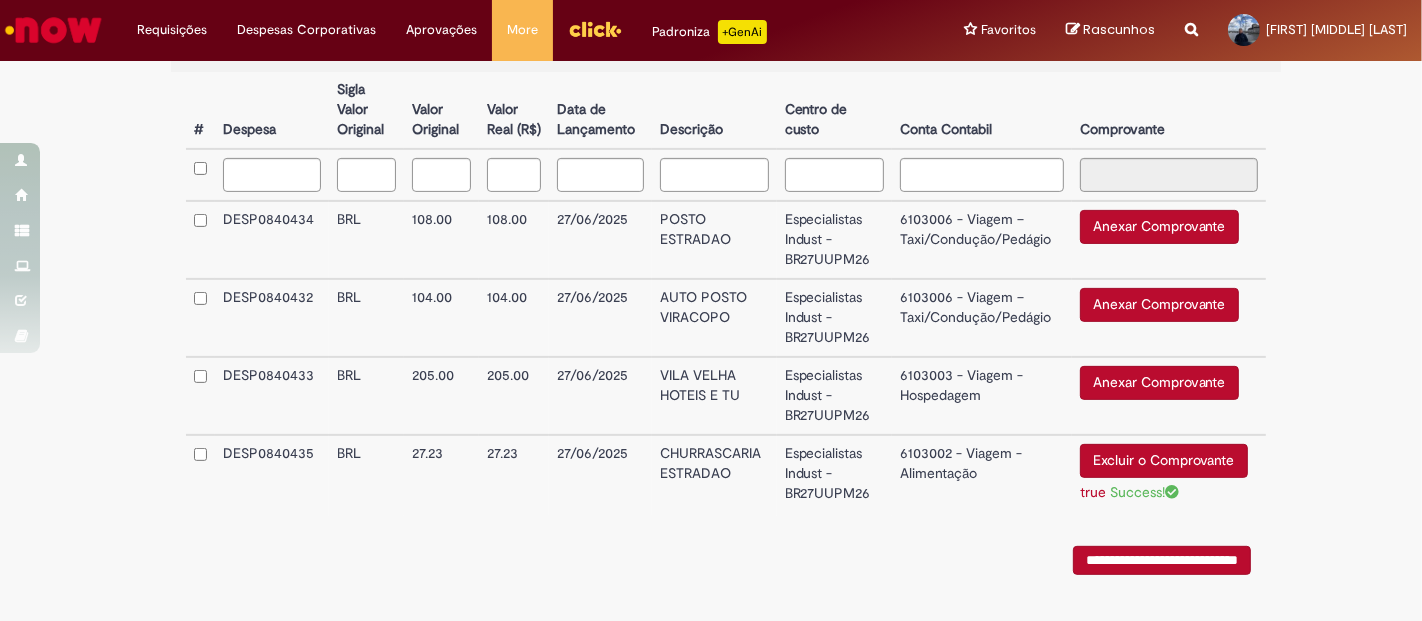 click on "Anexar Comprovante" at bounding box center (1159, 383) 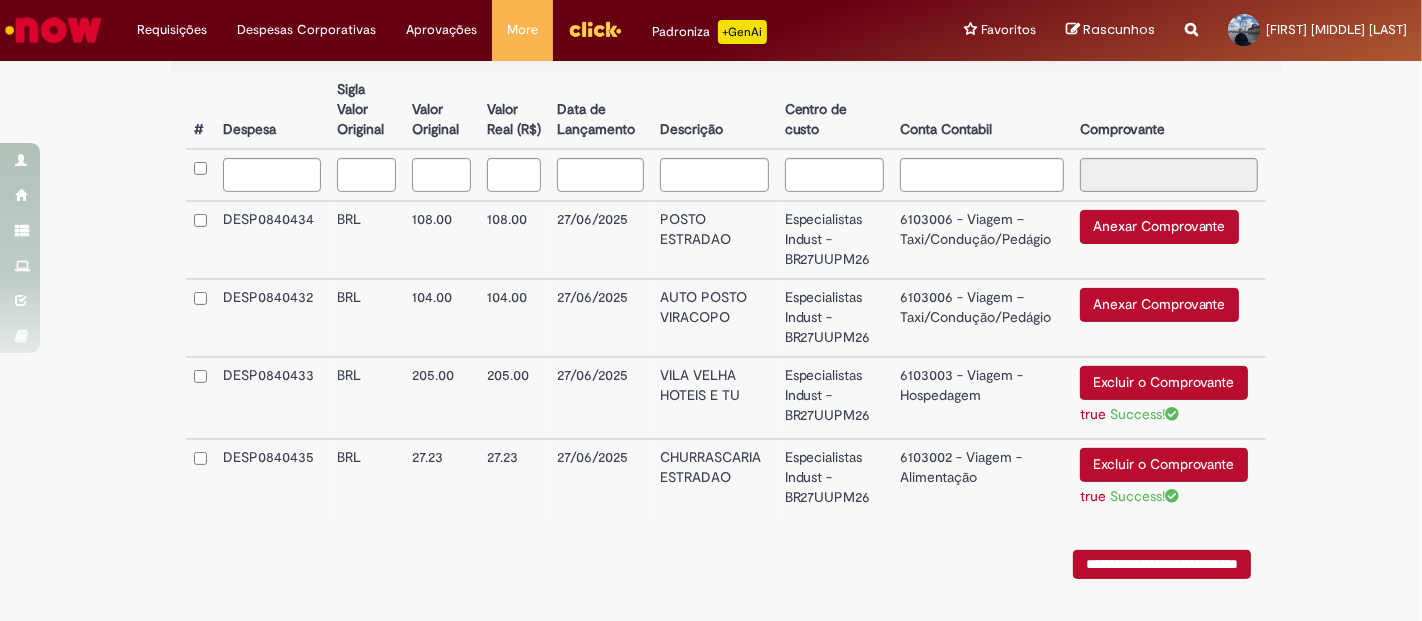 click on "6103003 - Viagem - Hospedagem" at bounding box center [982, 398] 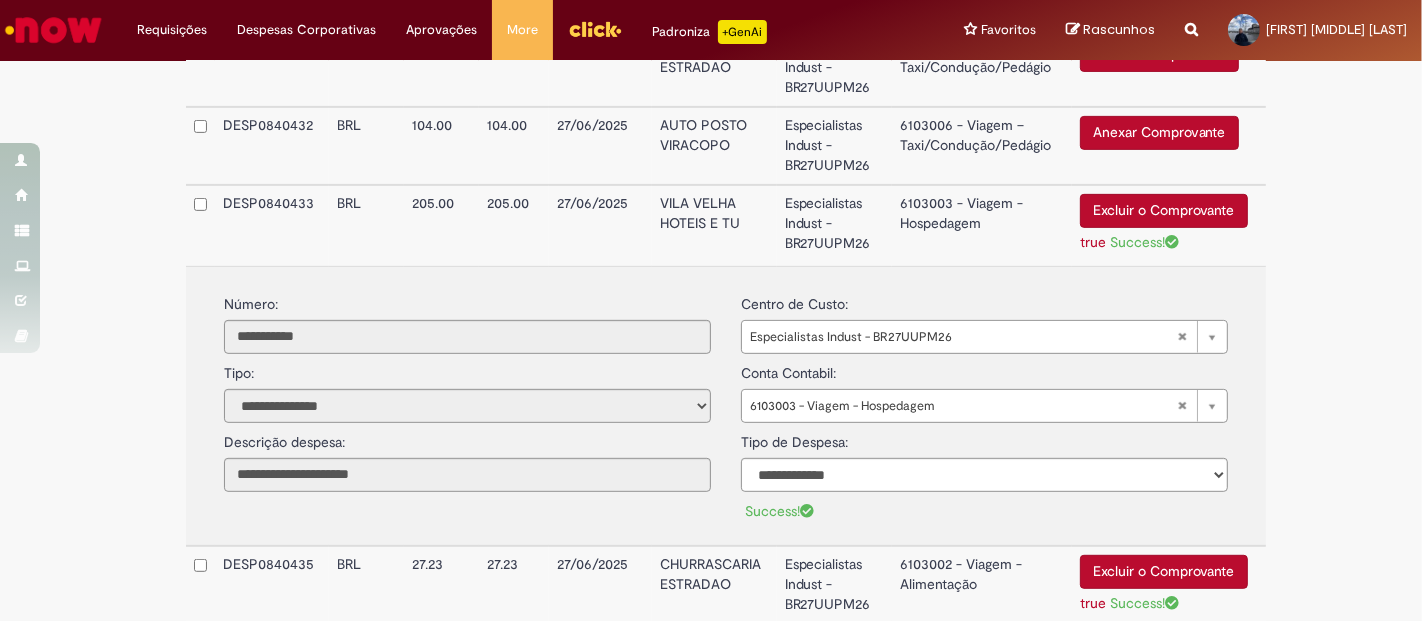 scroll, scrollTop: 777, scrollLeft: 0, axis: vertical 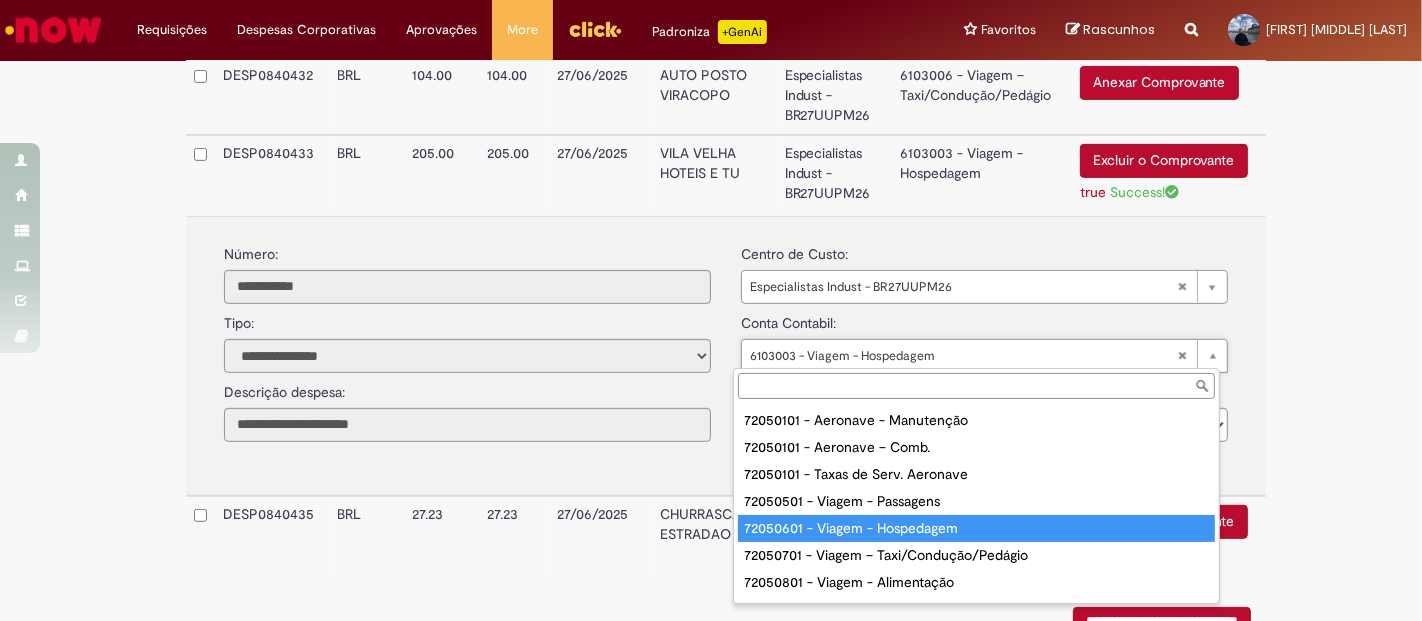 type on "**********" 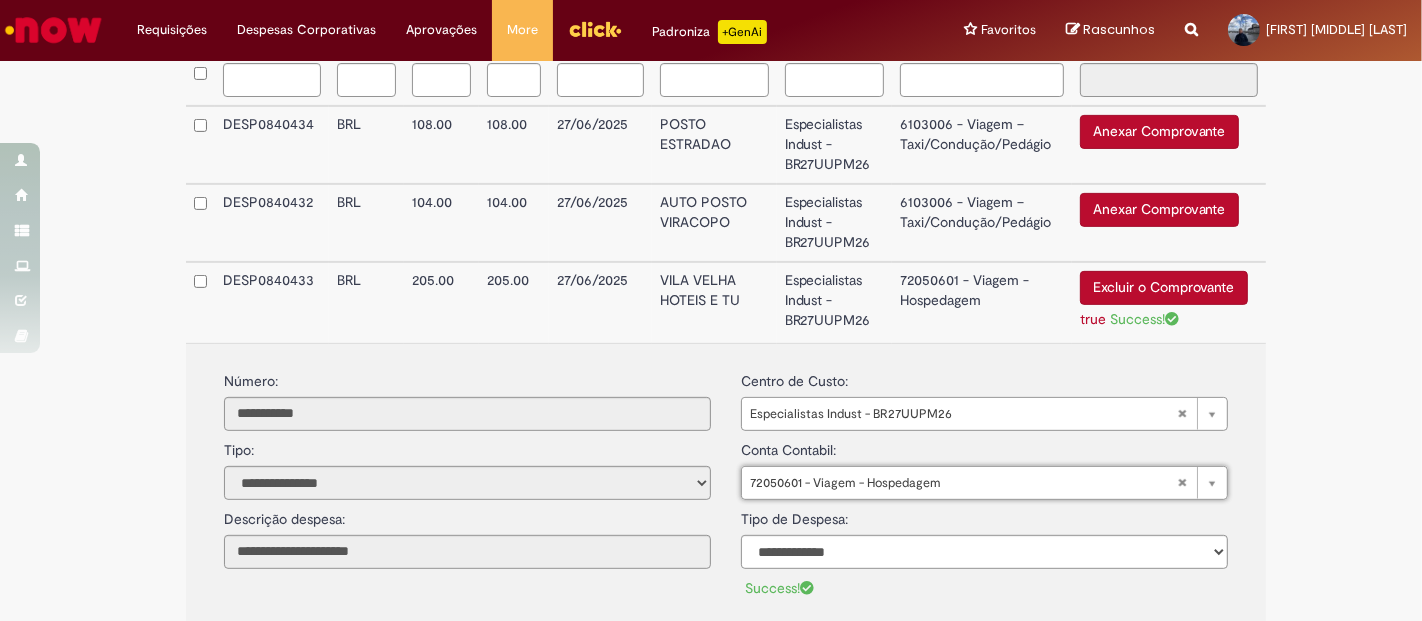 scroll, scrollTop: 872, scrollLeft: 0, axis: vertical 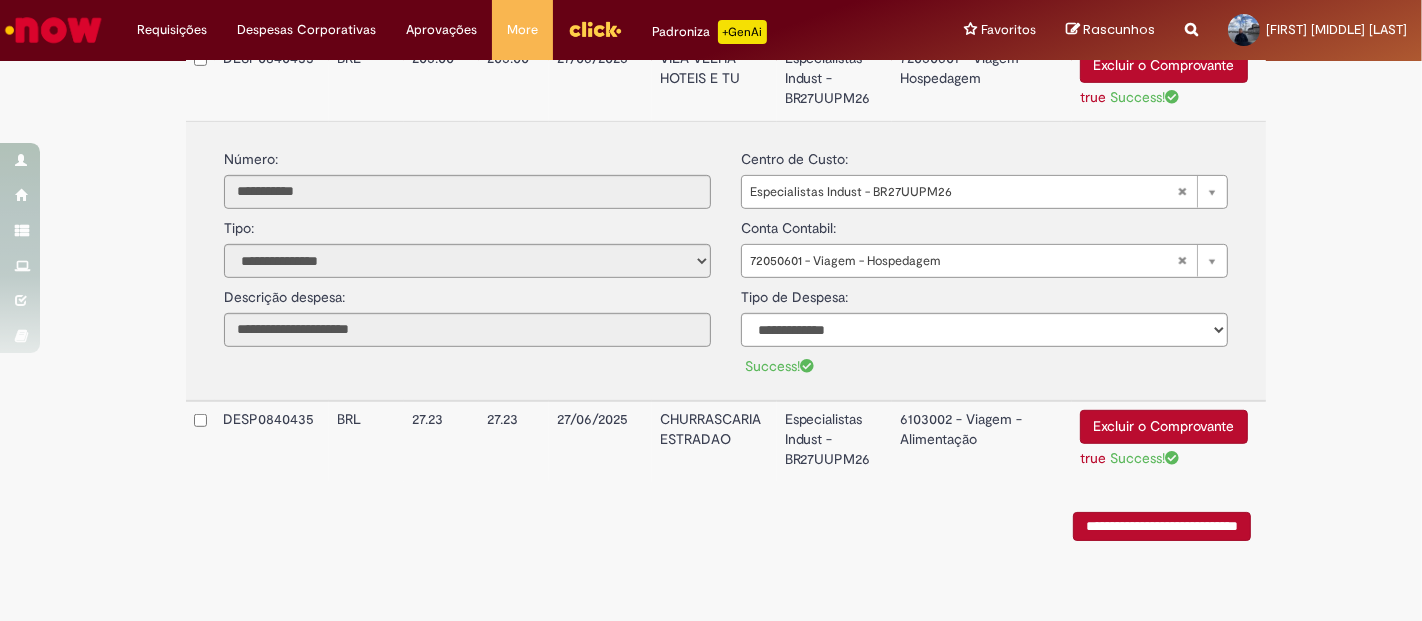 click on "6103002 - Viagem - Alimentação" at bounding box center [982, 441] 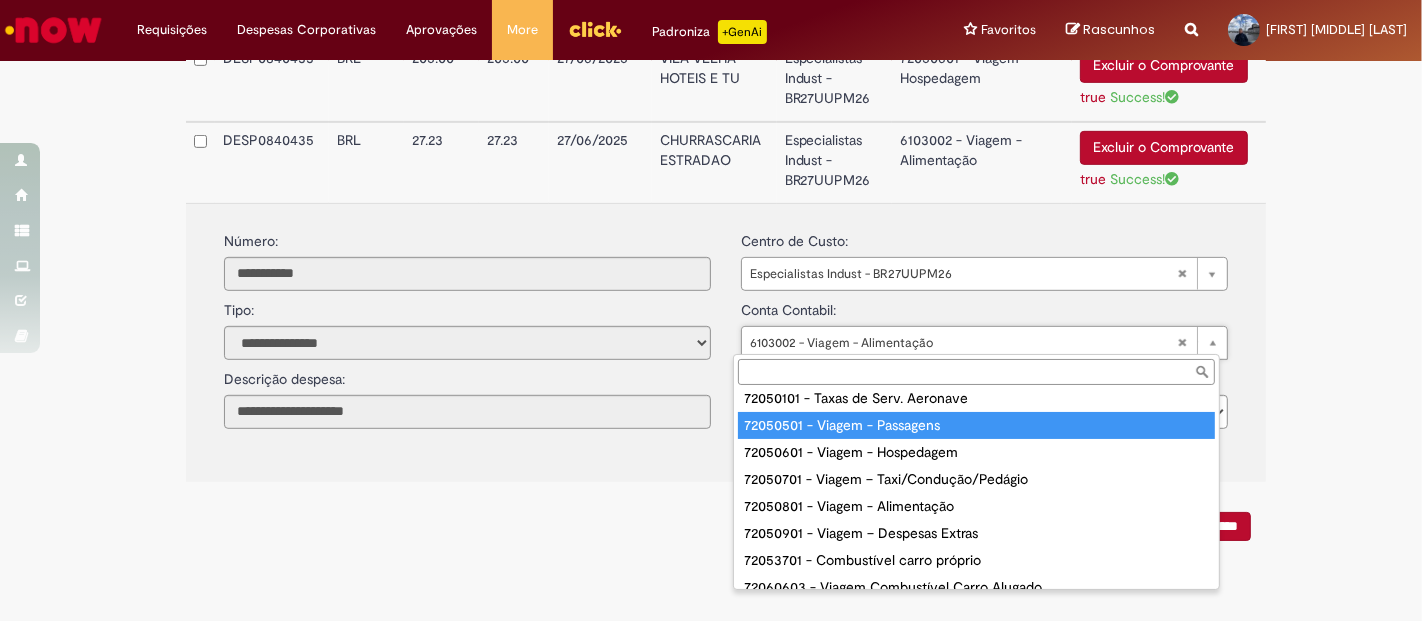 scroll, scrollTop: 111, scrollLeft: 0, axis: vertical 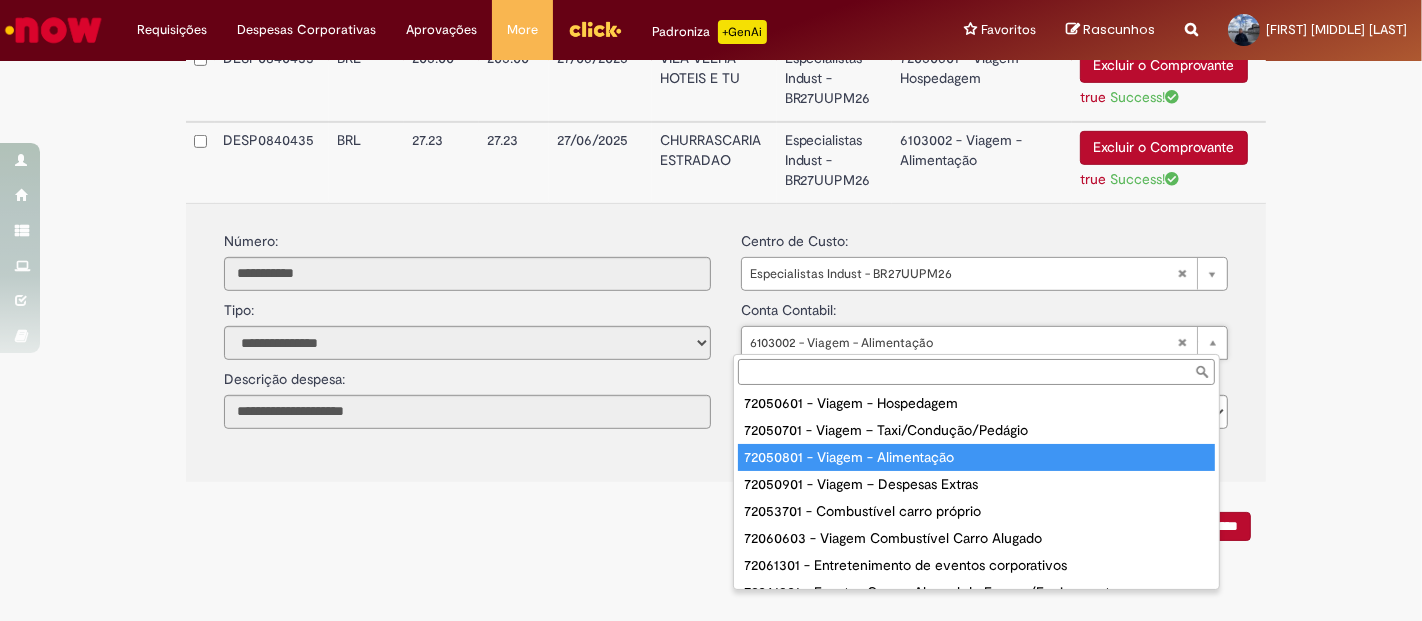 type on "**********" 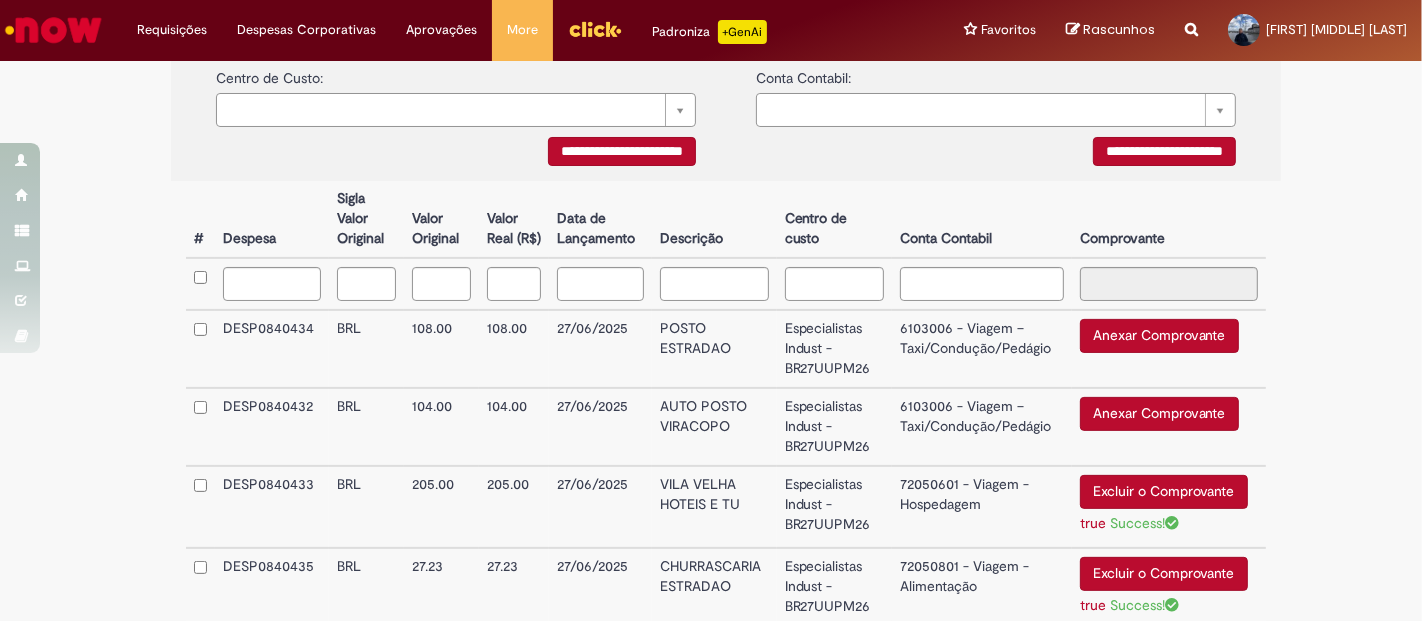 scroll, scrollTop: 539, scrollLeft: 0, axis: vertical 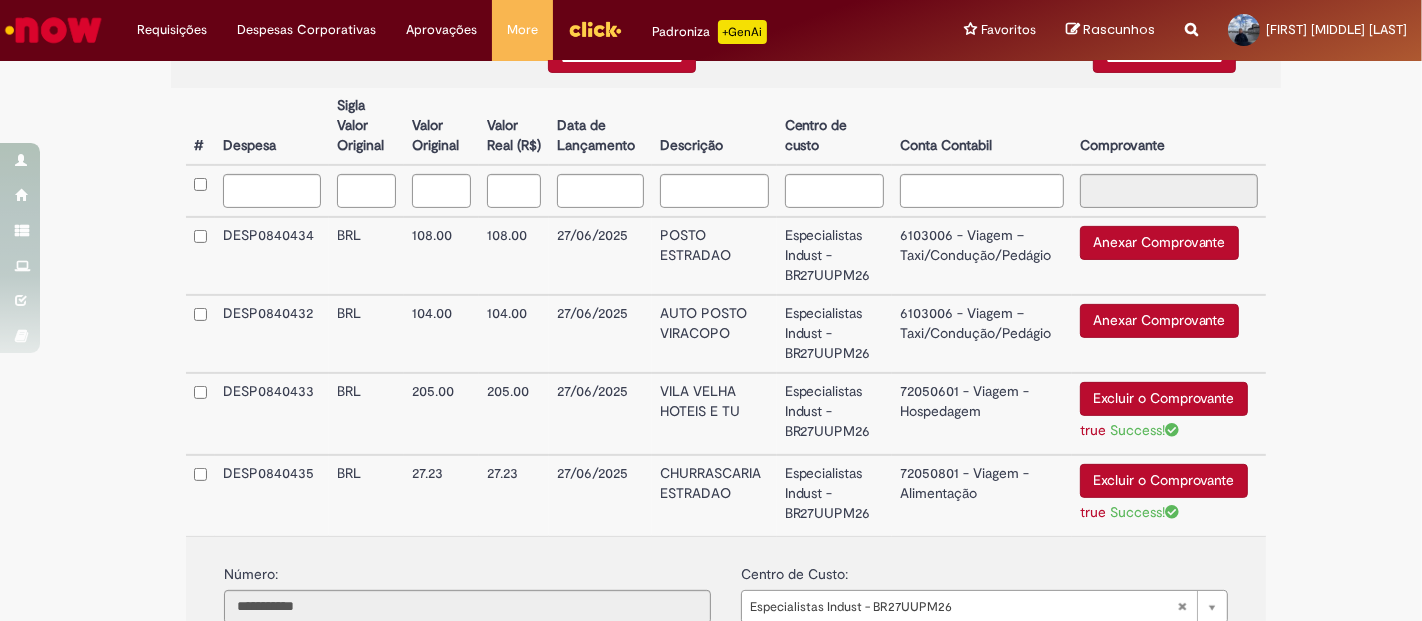 click on "6103006 - Viagem – Taxi/Condução/Pedágio" at bounding box center [982, 256] 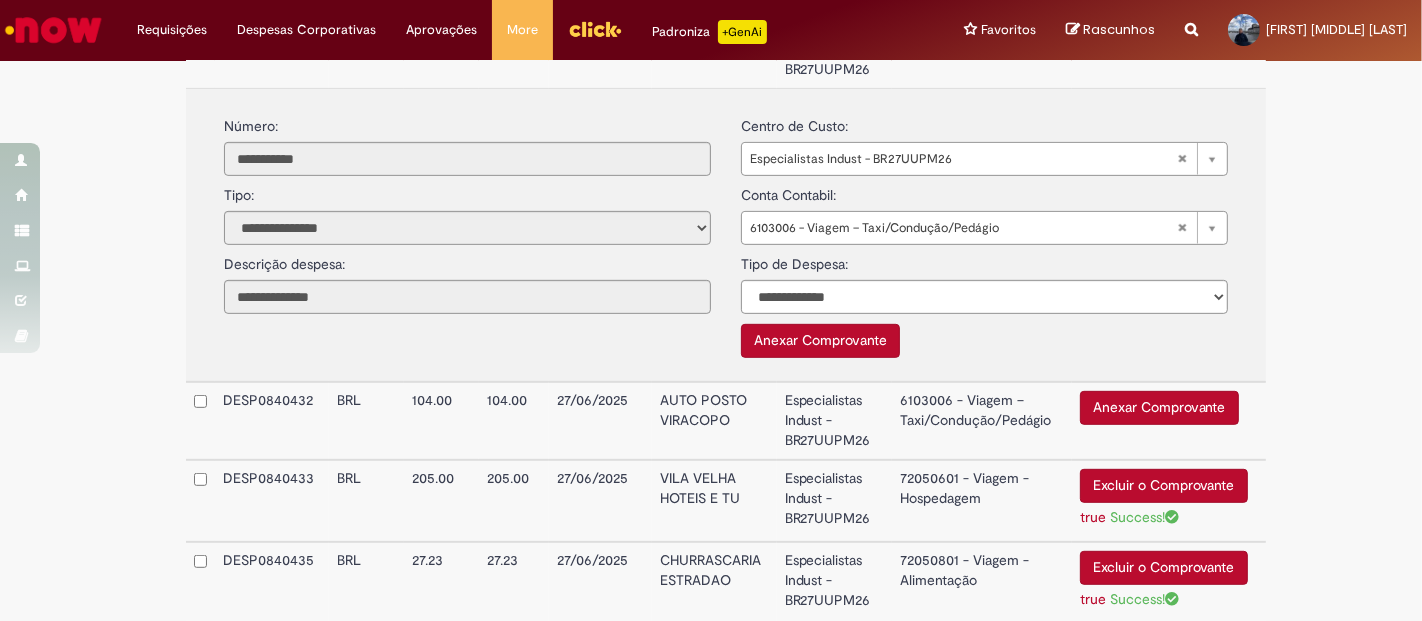 scroll, scrollTop: 761, scrollLeft: 0, axis: vertical 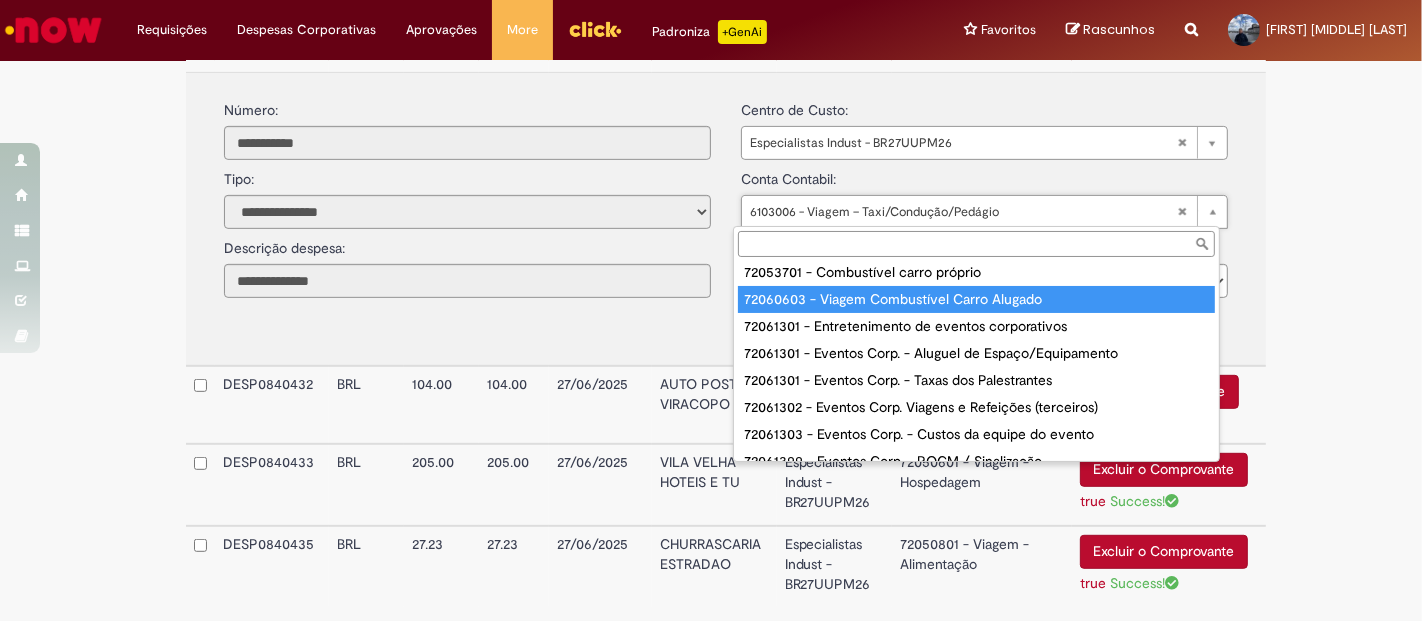 type on "**********" 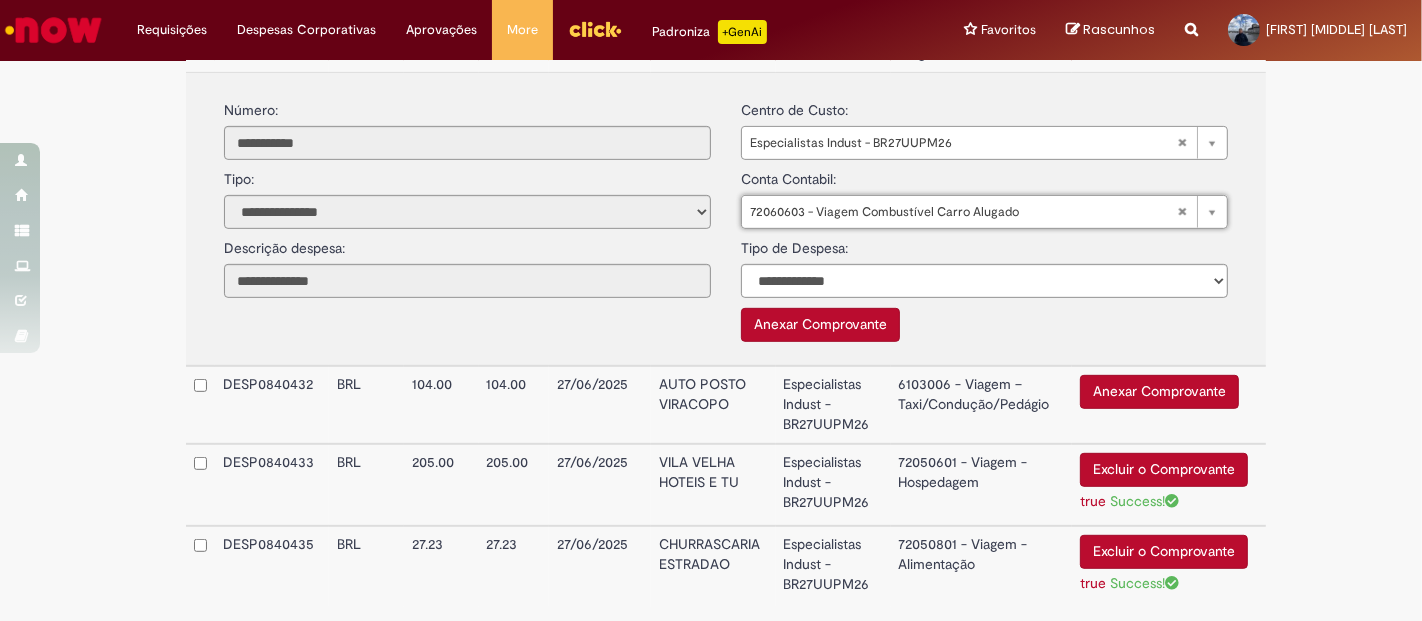 click on "6103006 - Viagem – Taxi/Condução/Pedágio" at bounding box center [981, 405] 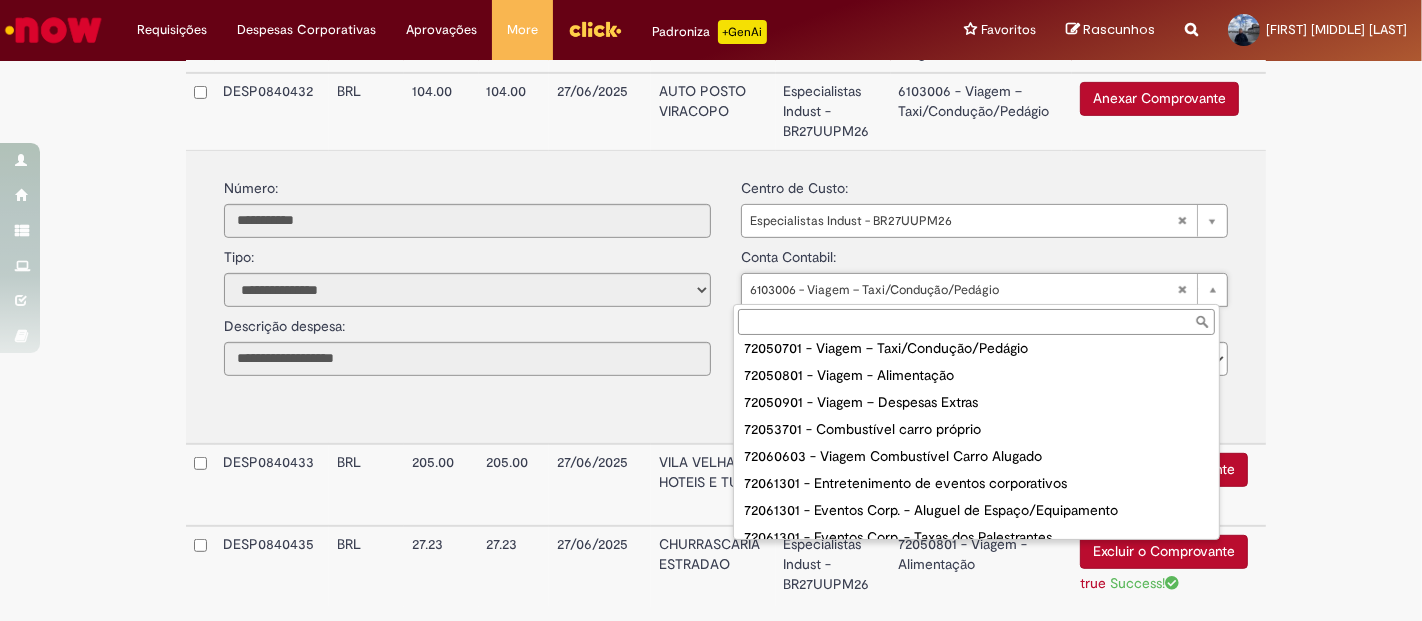 scroll, scrollTop: 222, scrollLeft: 0, axis: vertical 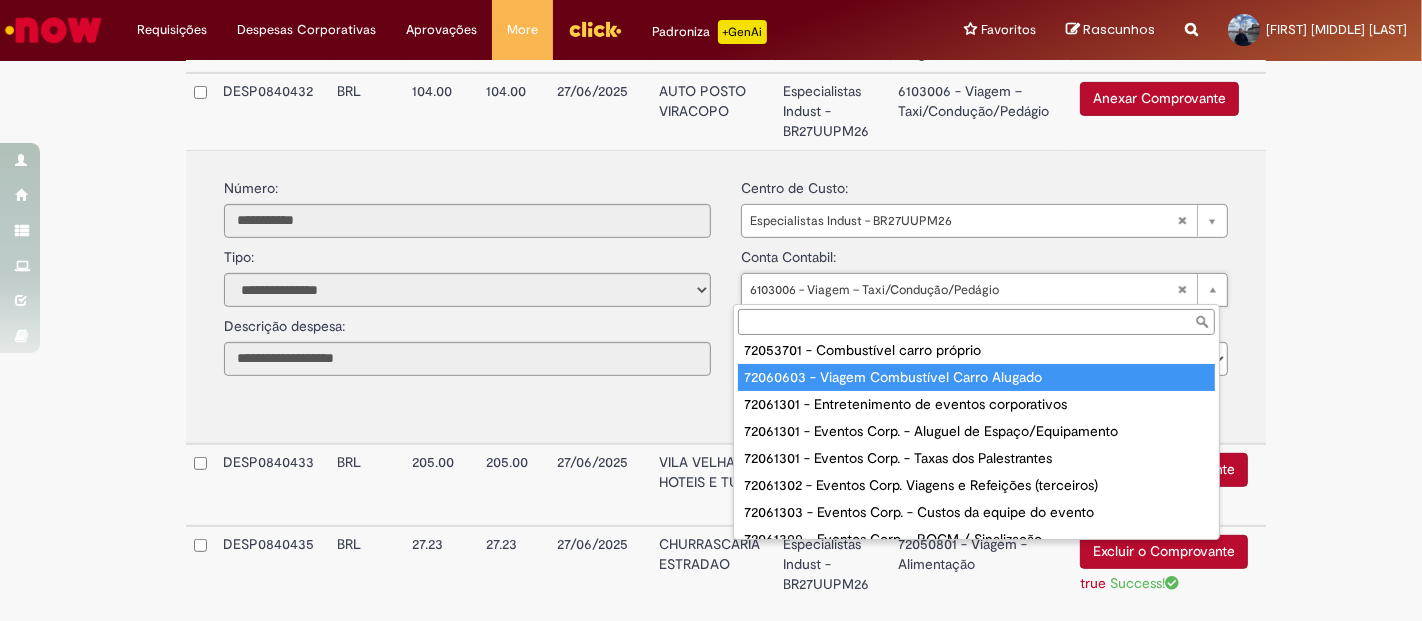 type on "**********" 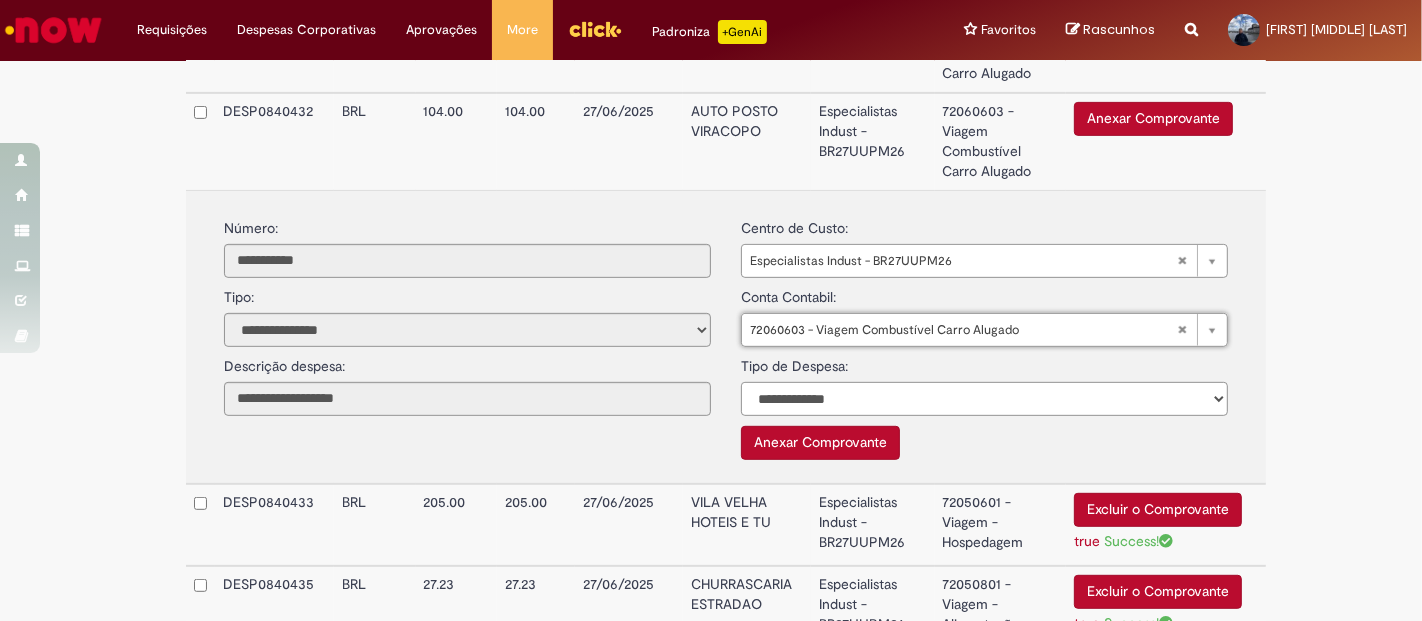 click on "**********" at bounding box center (984, 399) 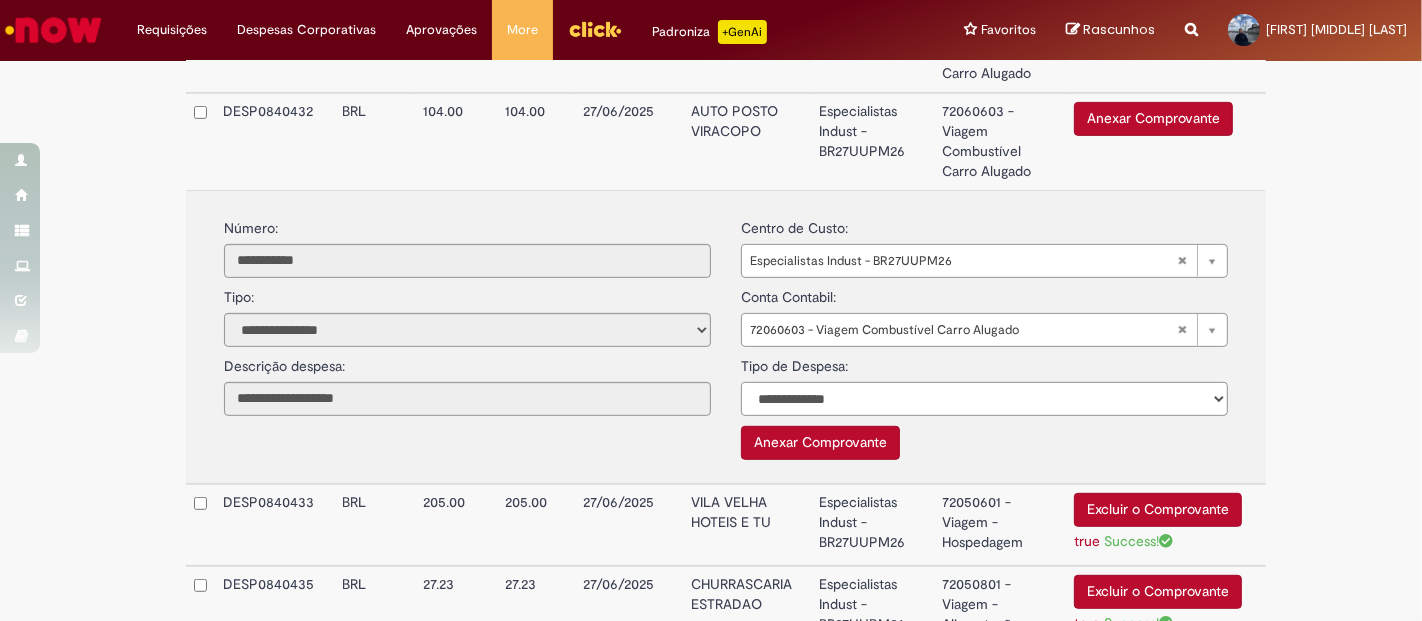 select on "*" 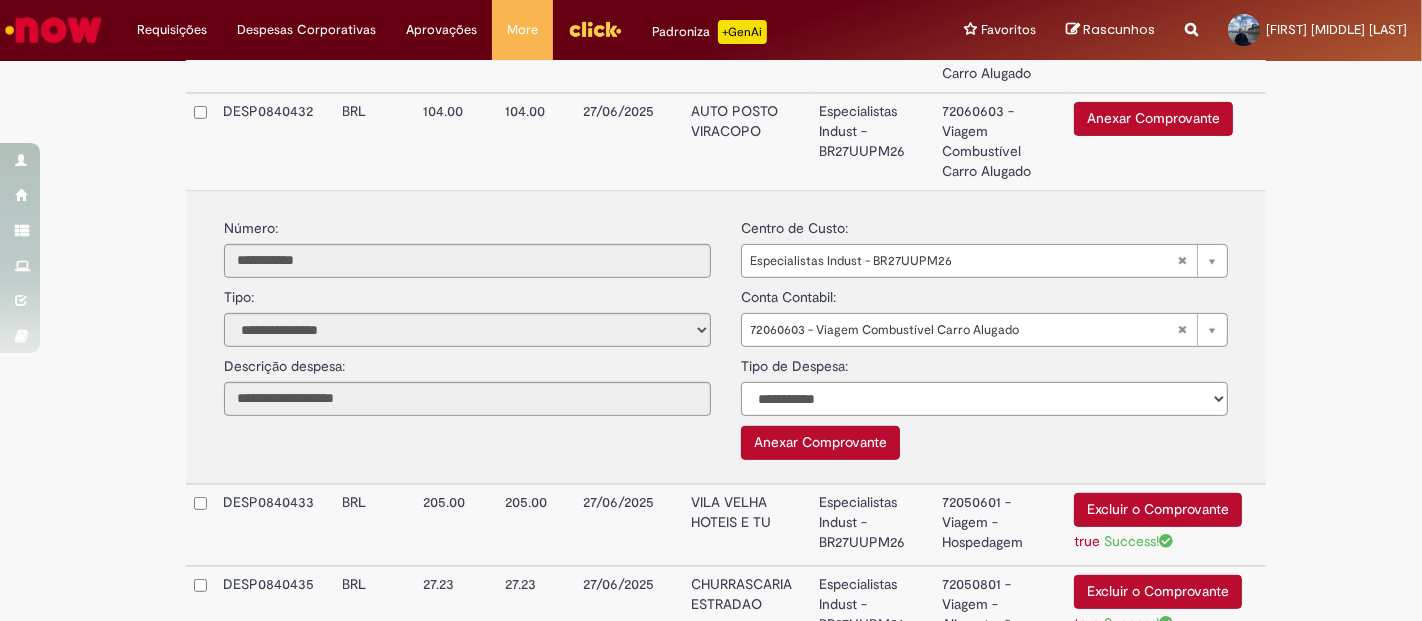 click on "**********" at bounding box center [984, 399] 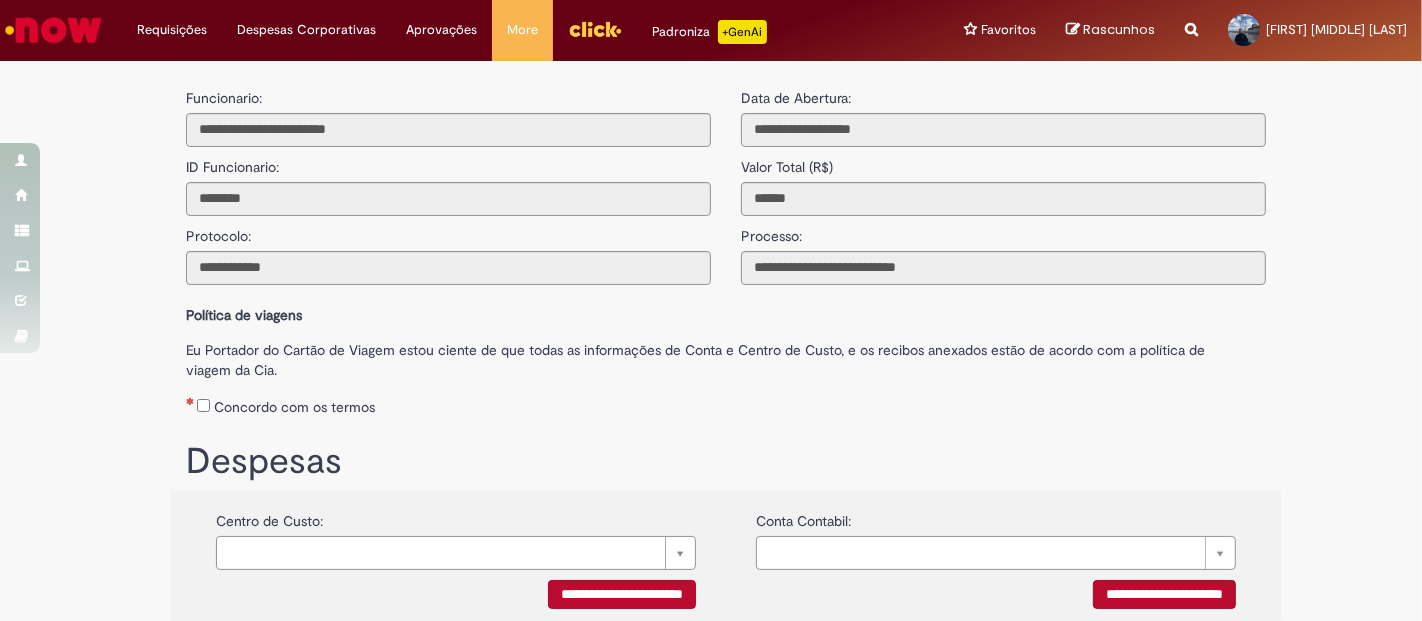 scroll, scrollTop: 0, scrollLeft: 0, axis: both 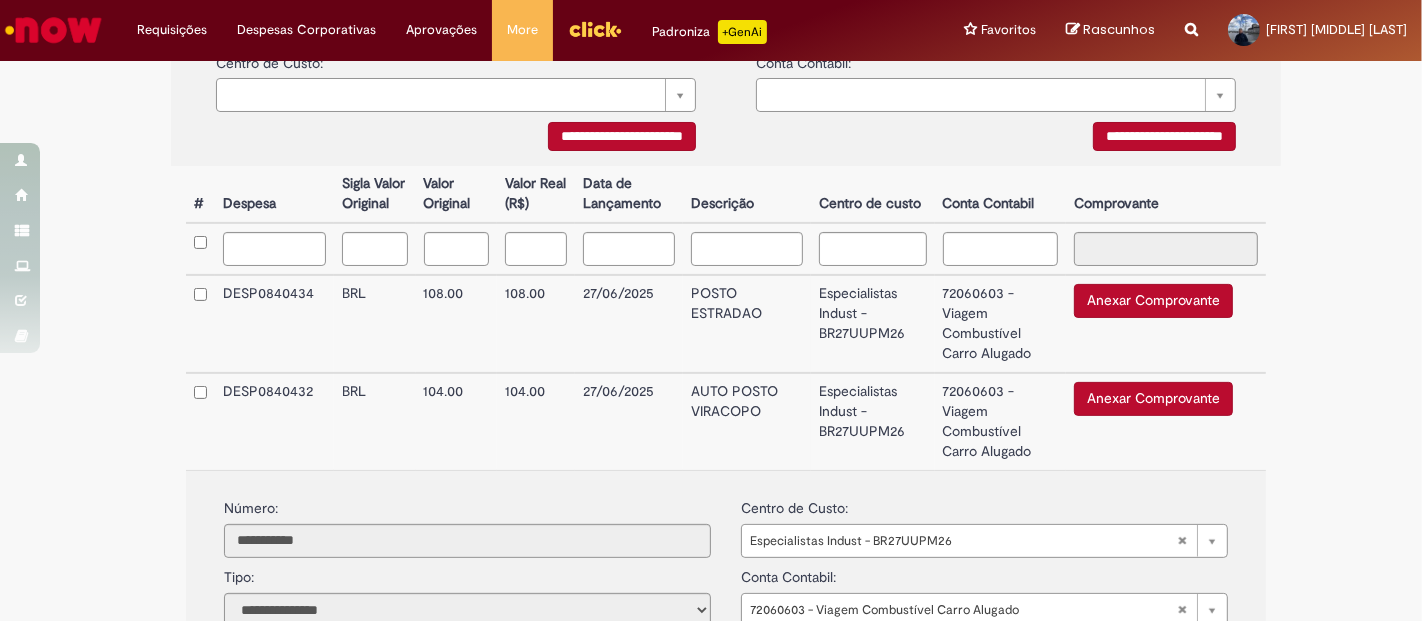 click on "Anexar Comprovante" at bounding box center [1153, 301] 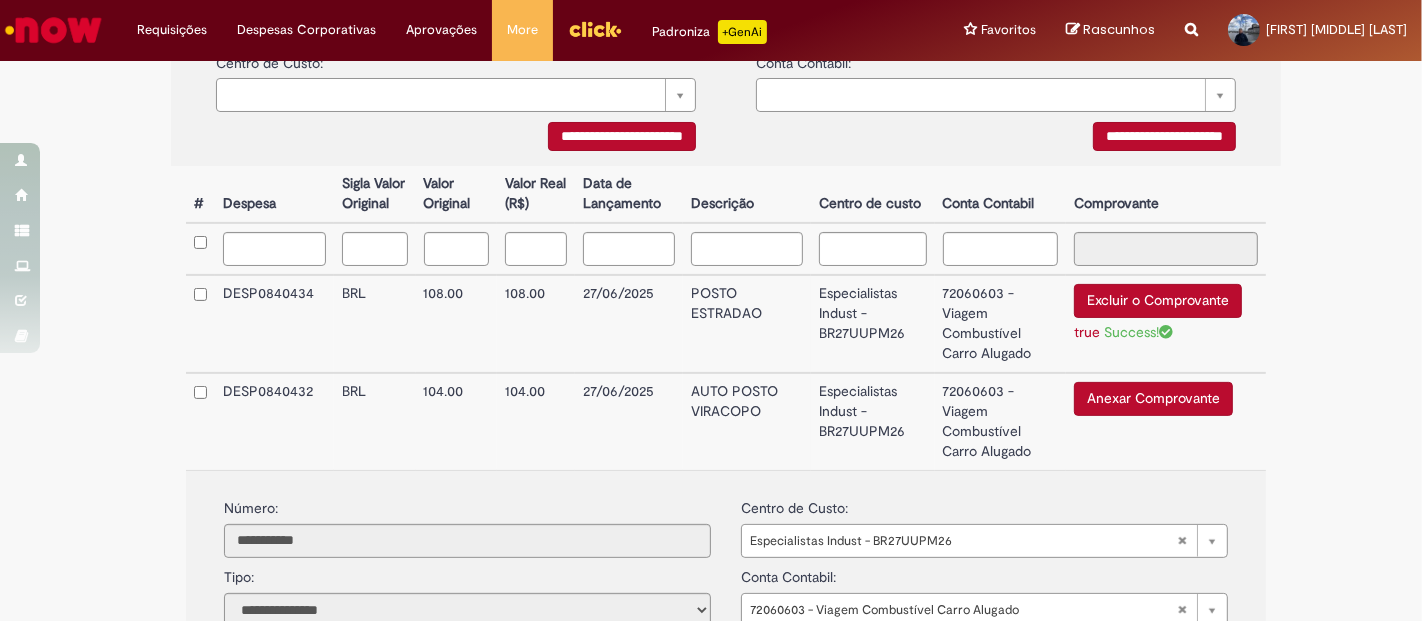 click on "Anexar Comprovante" at bounding box center (1153, 399) 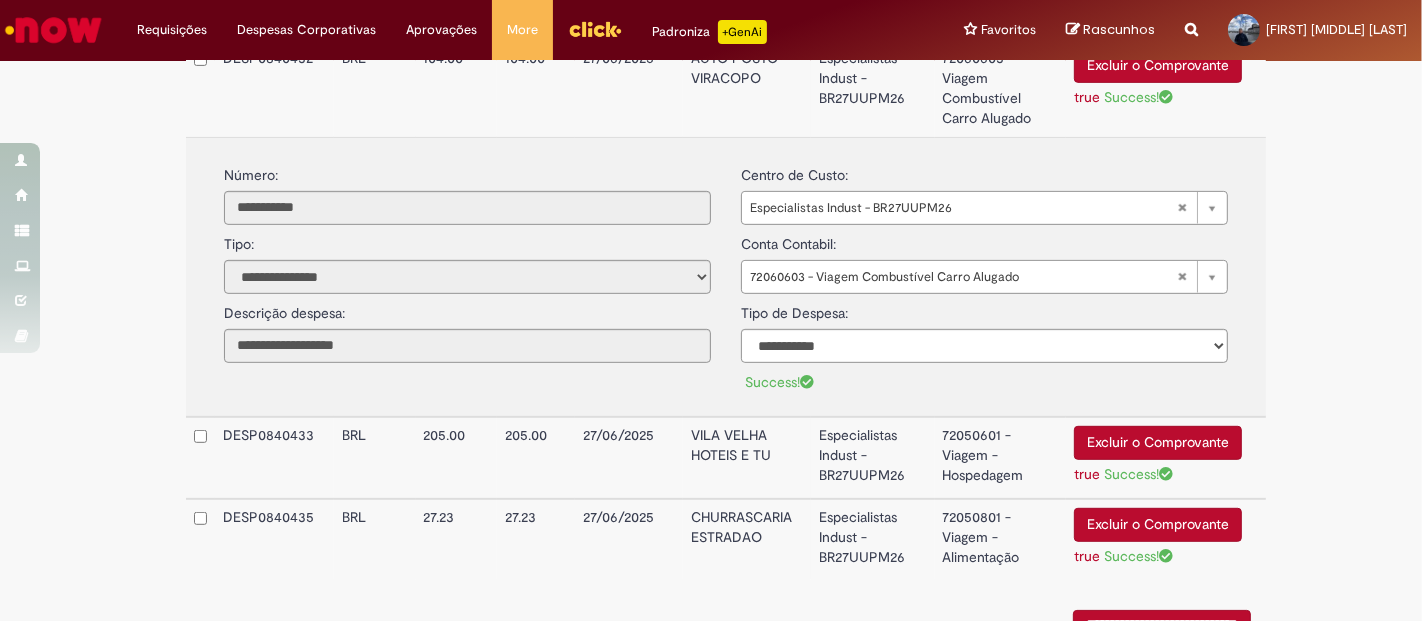 scroll, scrollTop: 892, scrollLeft: 0, axis: vertical 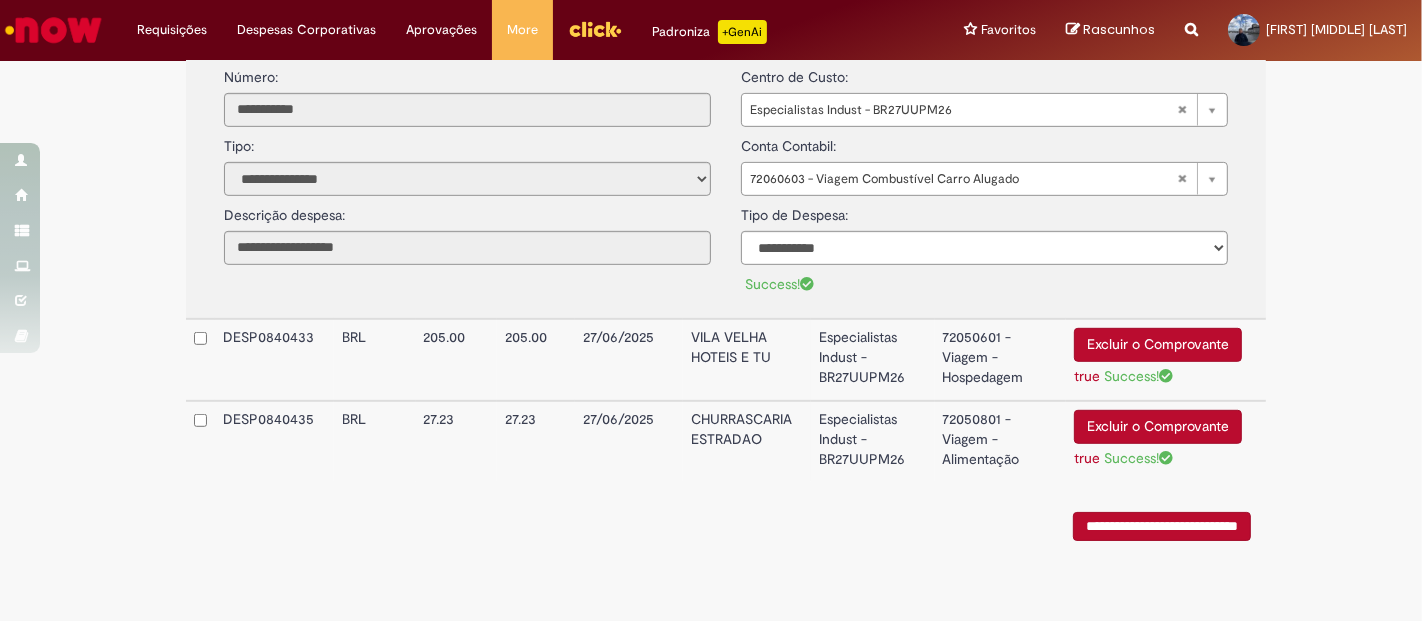 click on "**********" at bounding box center (1162, 526) 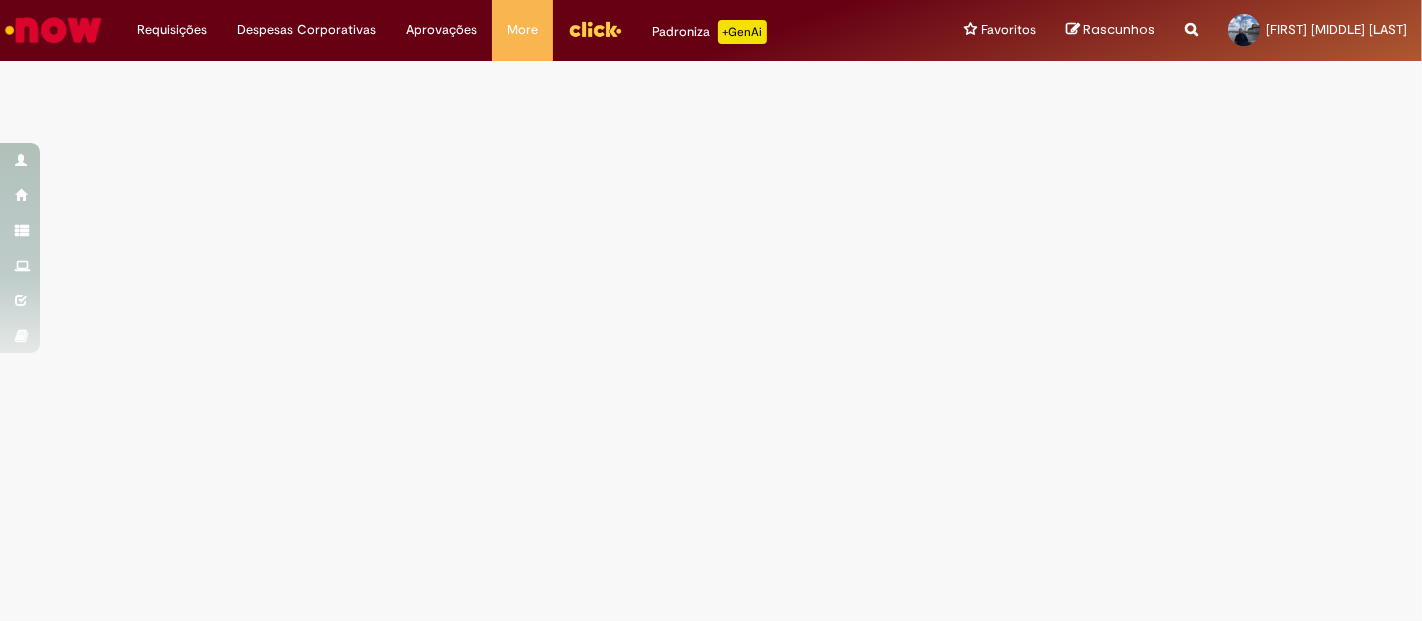 scroll, scrollTop: 0, scrollLeft: 0, axis: both 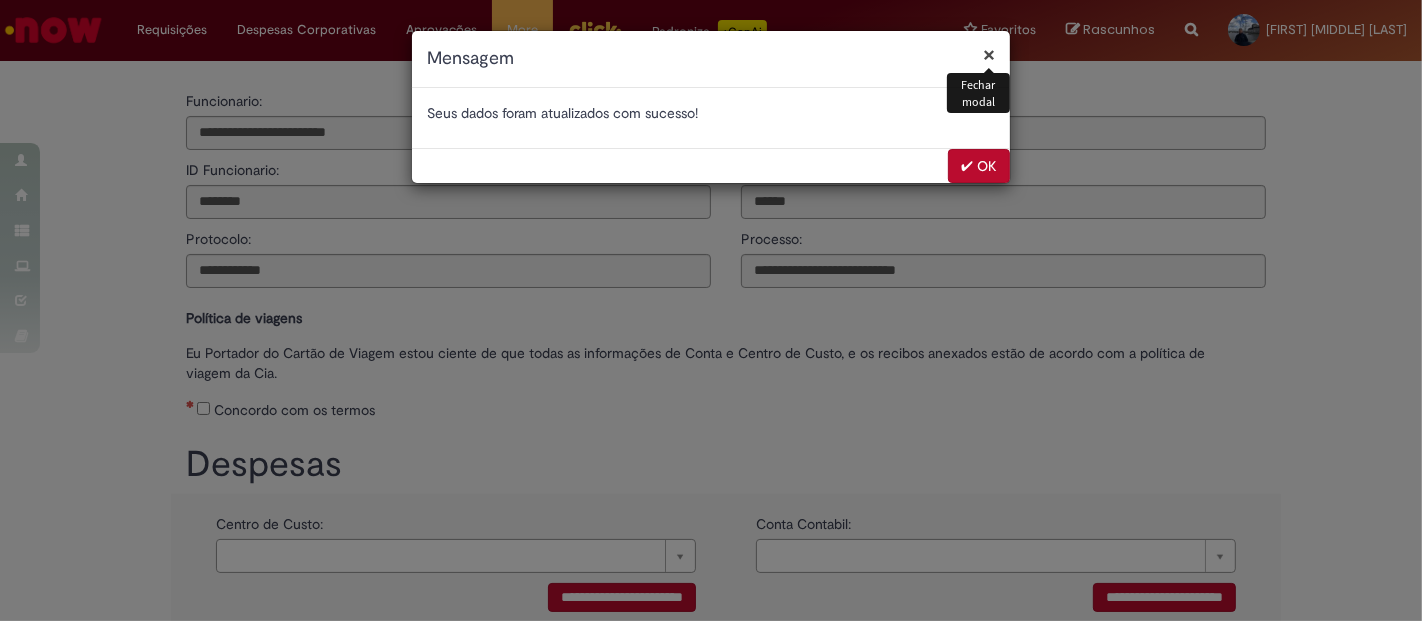 click on "✔ OK" at bounding box center (979, 166) 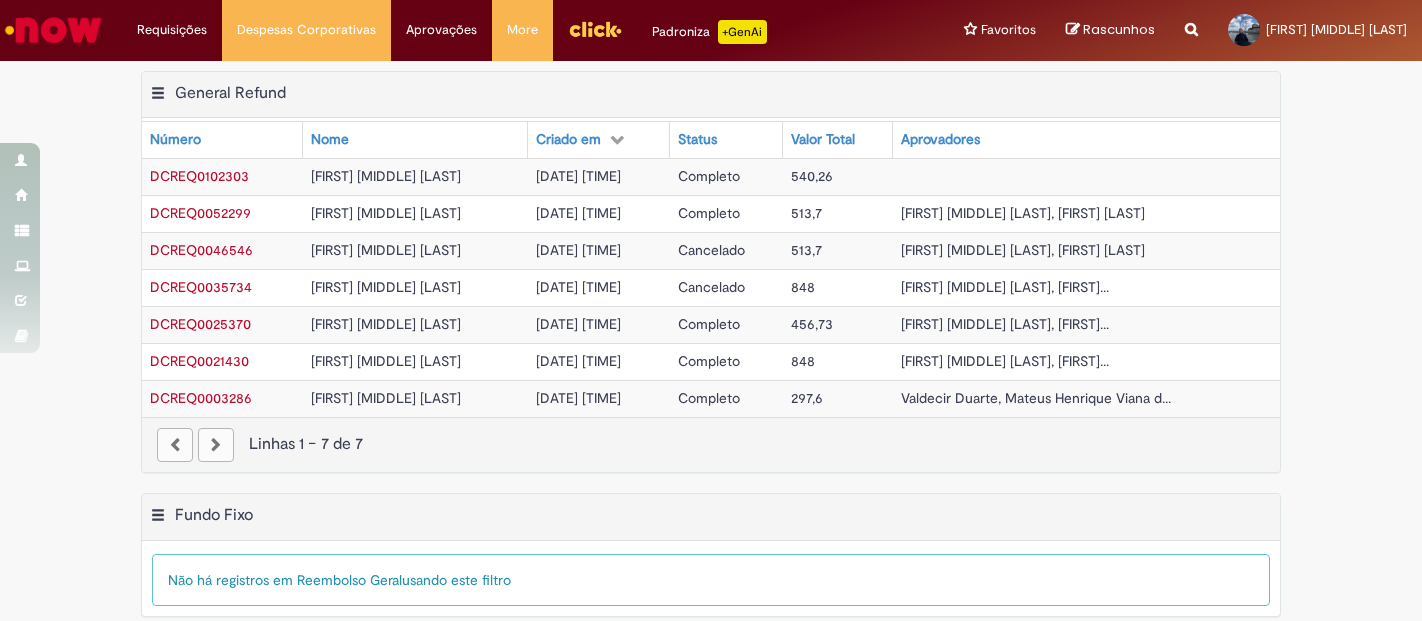 scroll, scrollTop: 0, scrollLeft: 0, axis: both 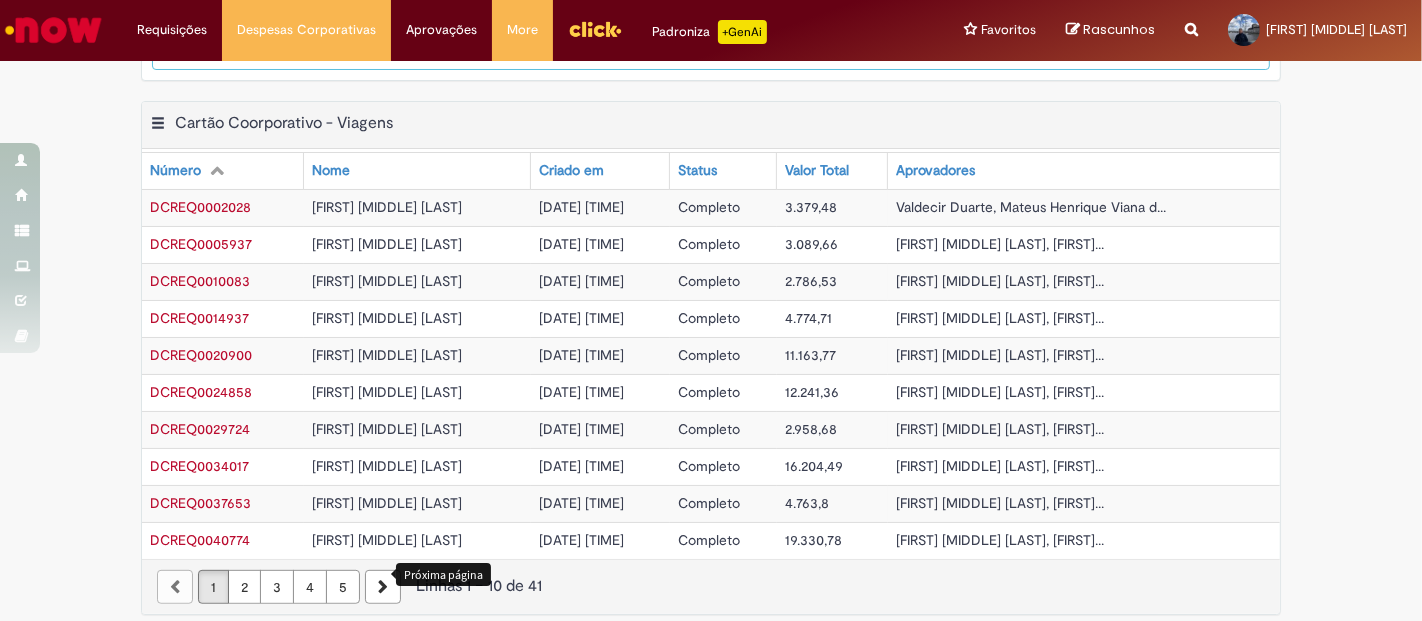click at bounding box center (383, 587) 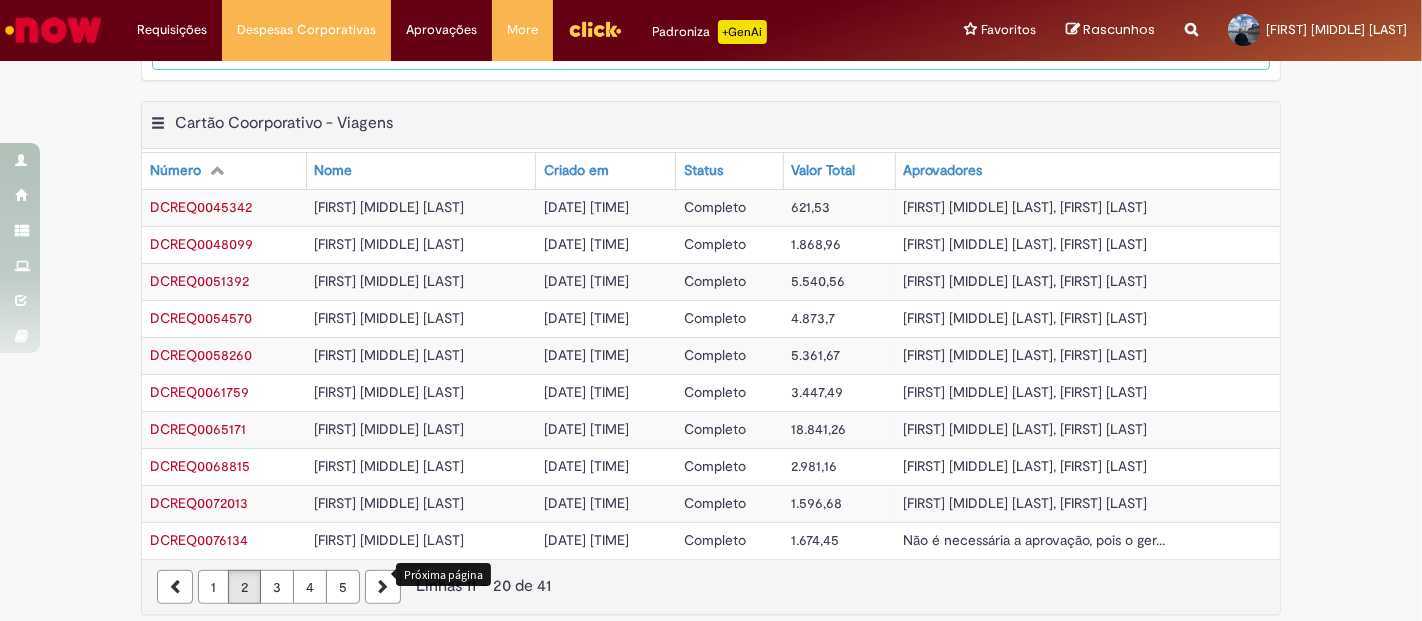 click at bounding box center [383, 587] 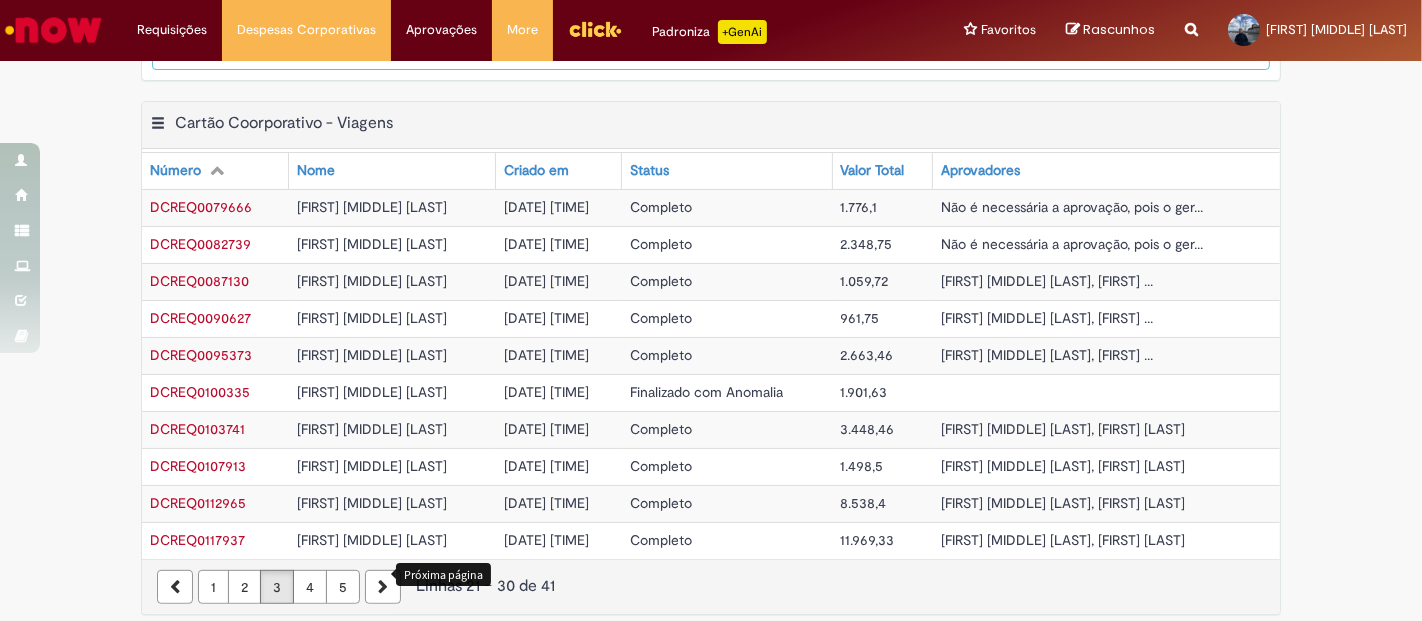click at bounding box center [383, 587] 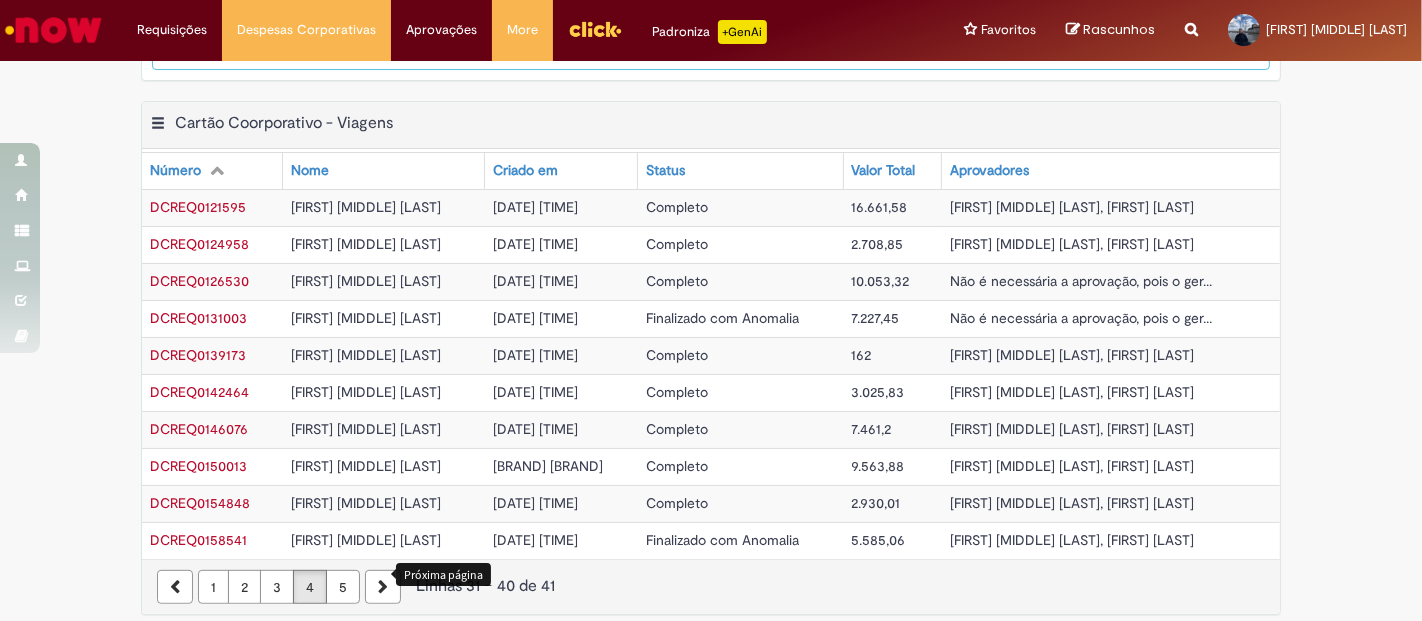 click at bounding box center (383, 587) 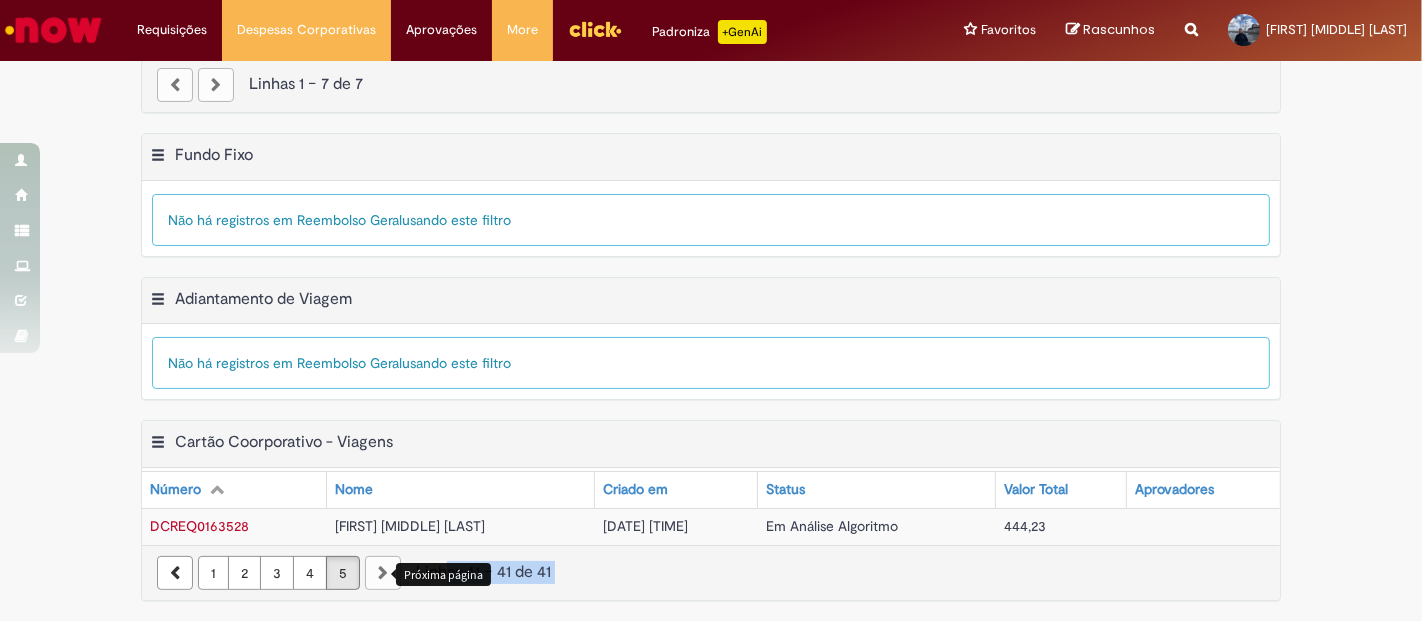 click at bounding box center (383, 573) 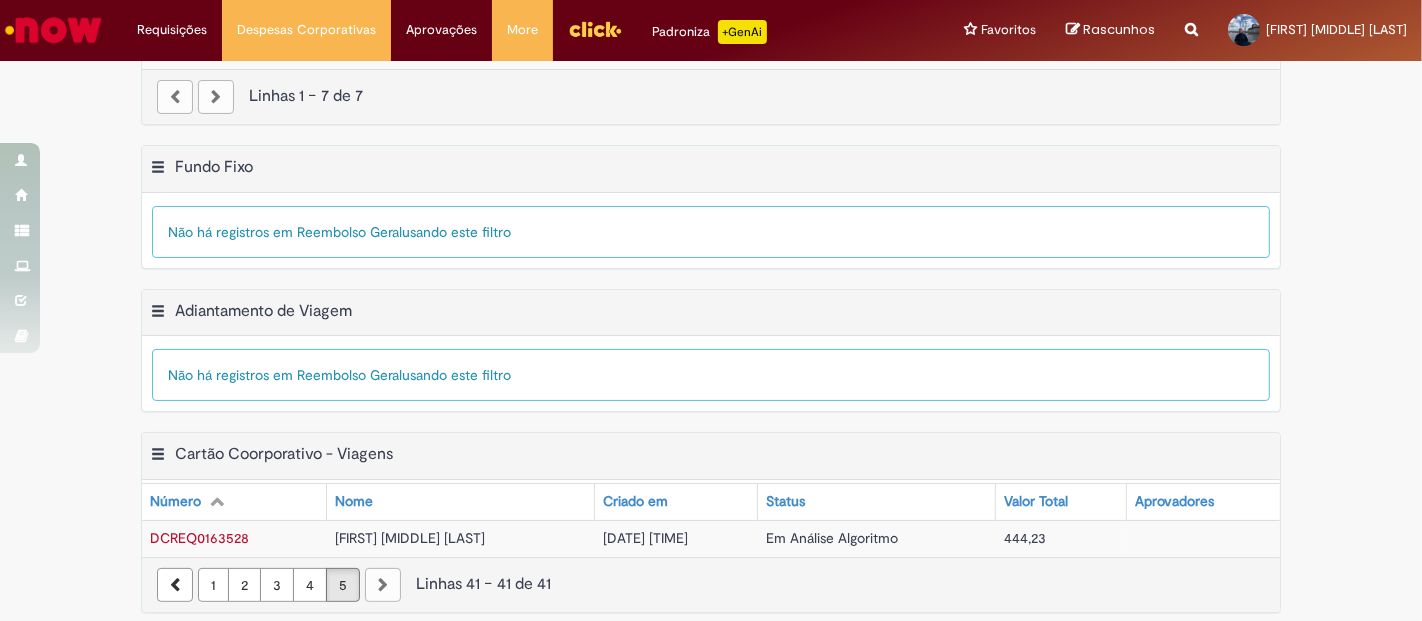 click on "[DATE] [TIME]" at bounding box center (645, 538) 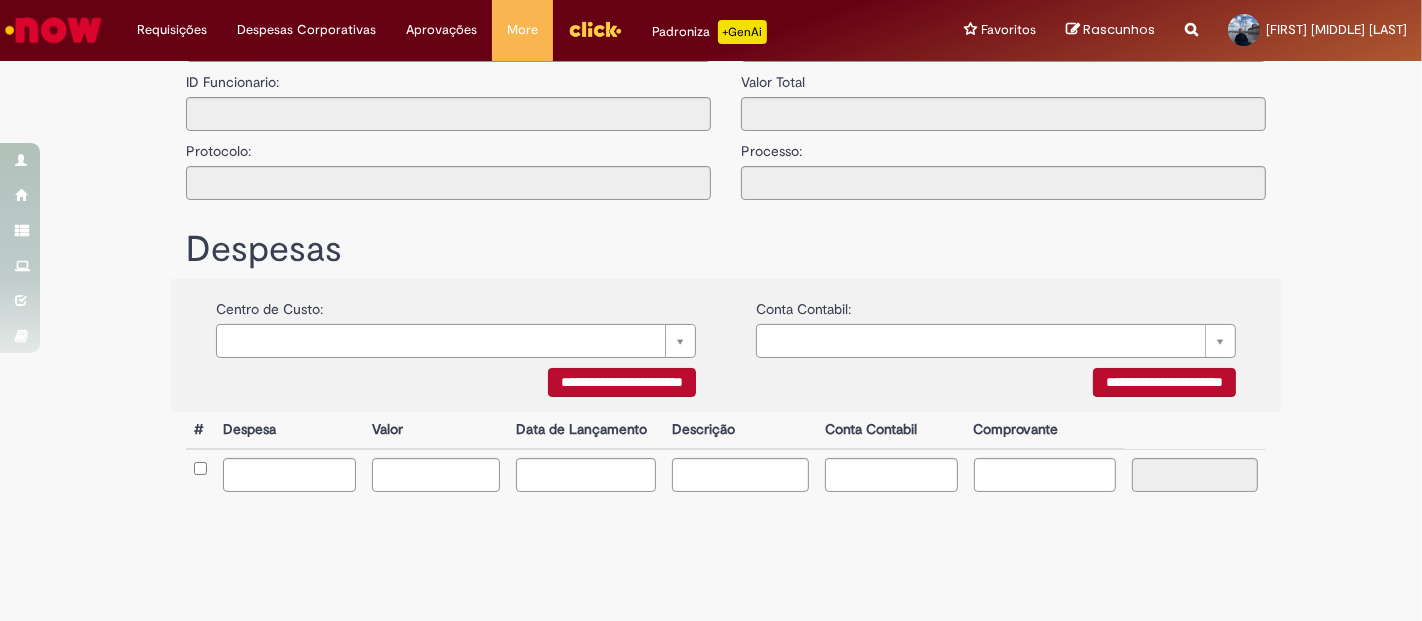 type on "**********" 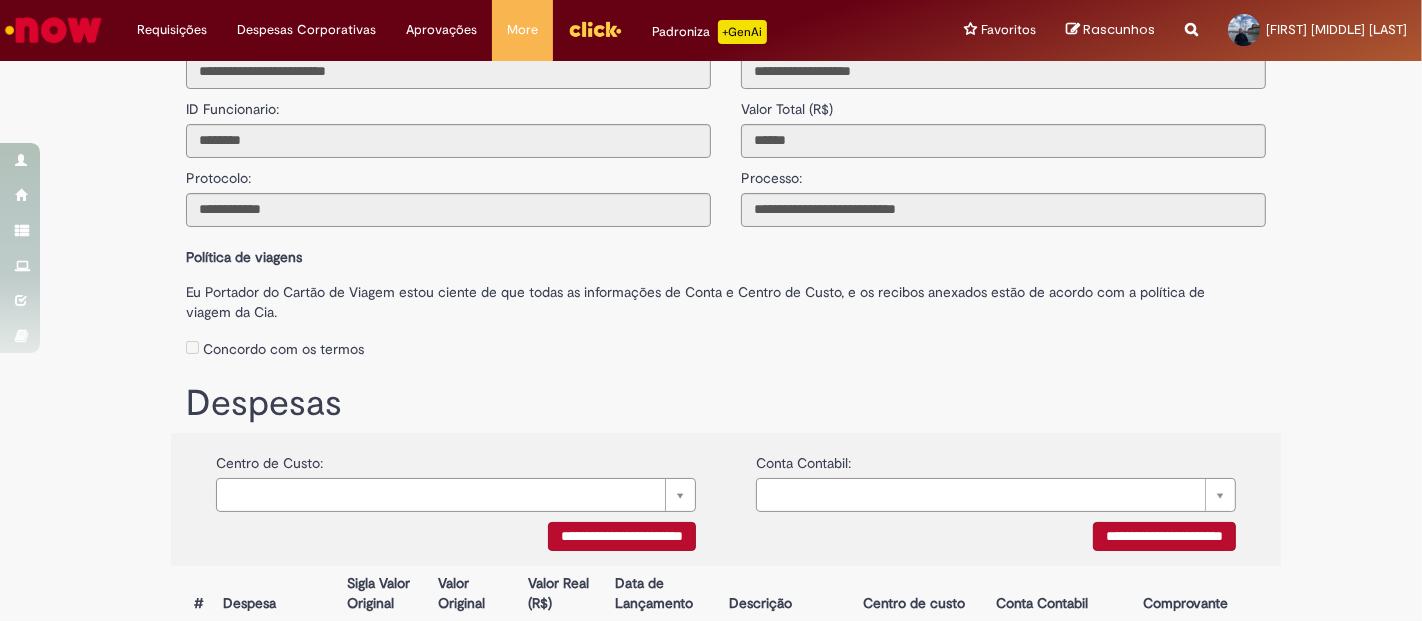 scroll, scrollTop: 111, scrollLeft: 0, axis: vertical 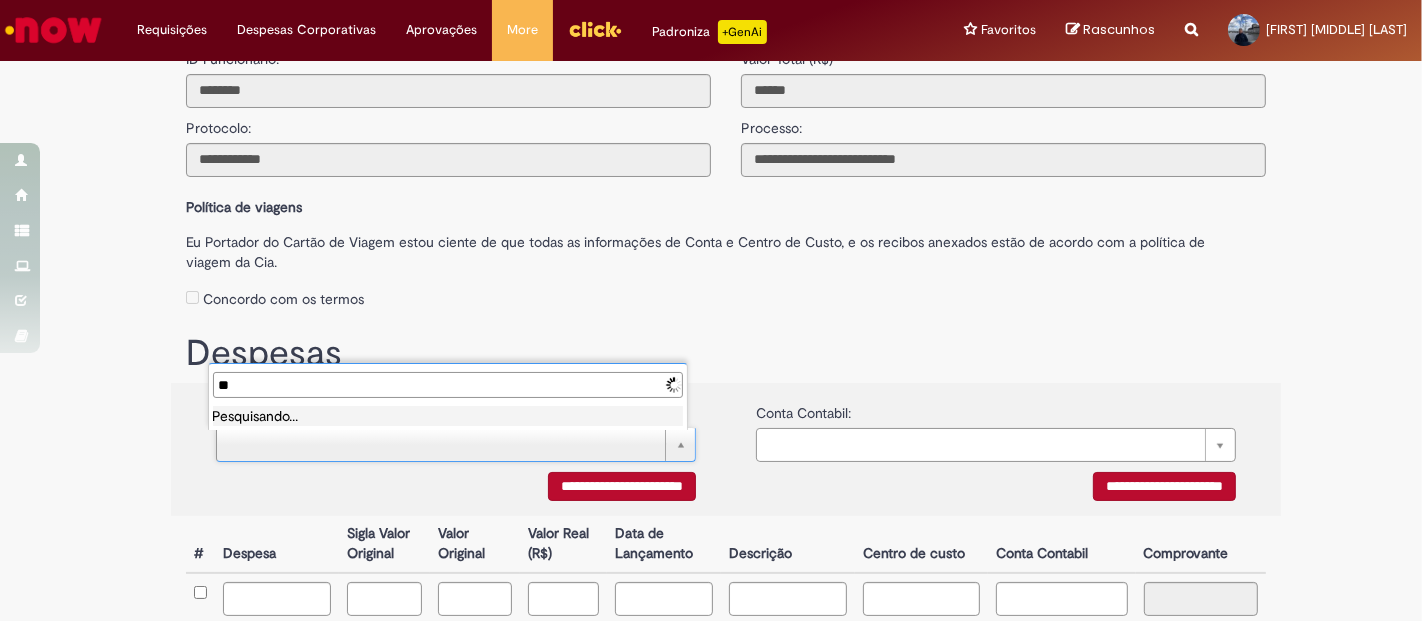 type on "*" 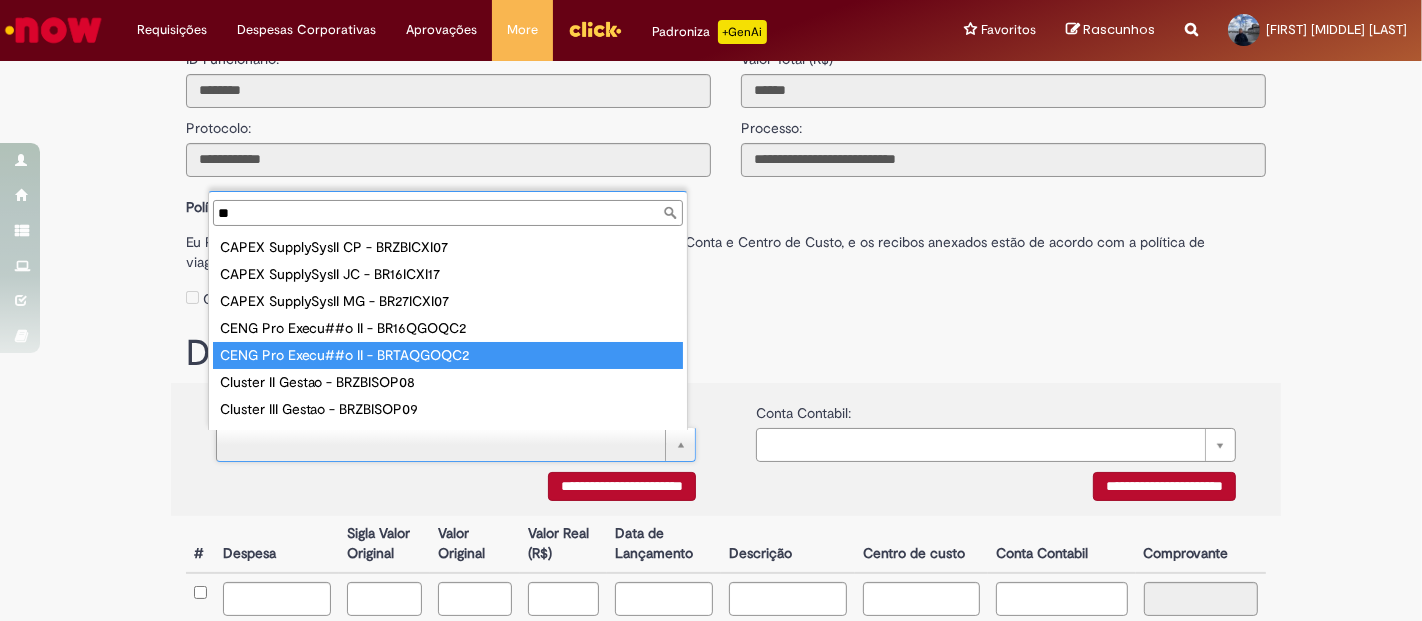 type on "**" 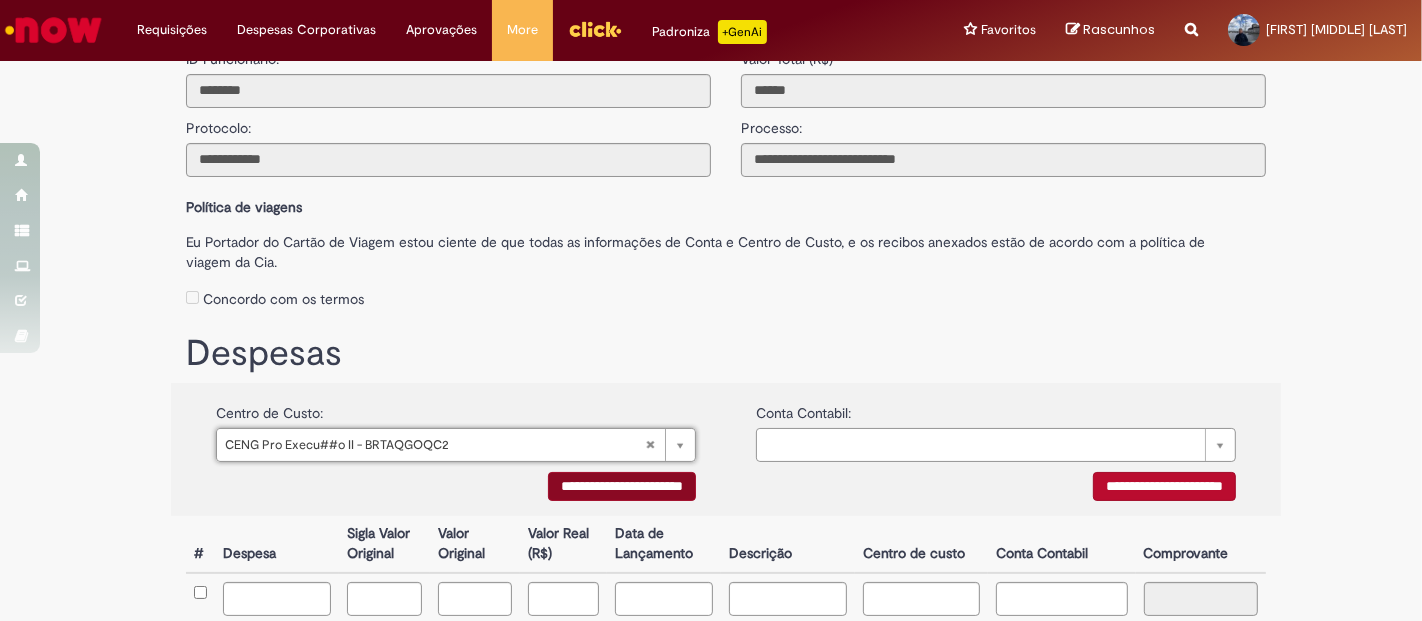 scroll, scrollTop: 222, scrollLeft: 0, axis: vertical 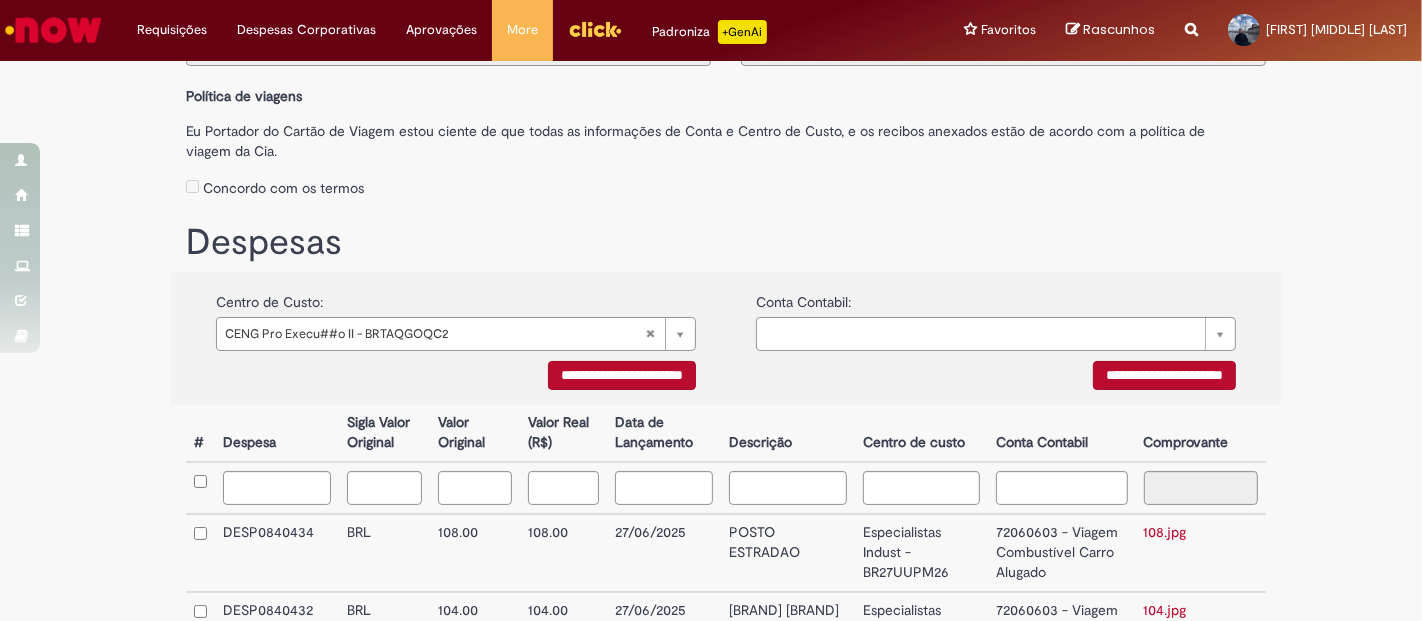 click on "**********" at bounding box center [622, 375] 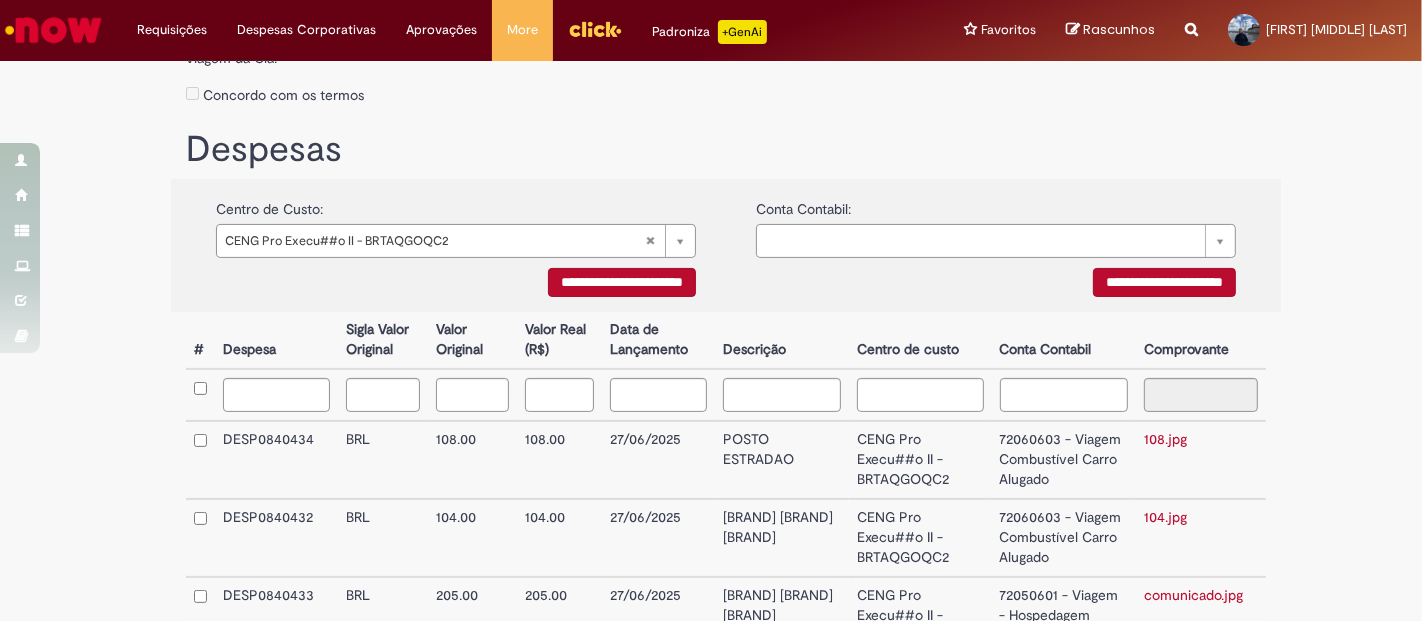 scroll, scrollTop: 212, scrollLeft: 0, axis: vertical 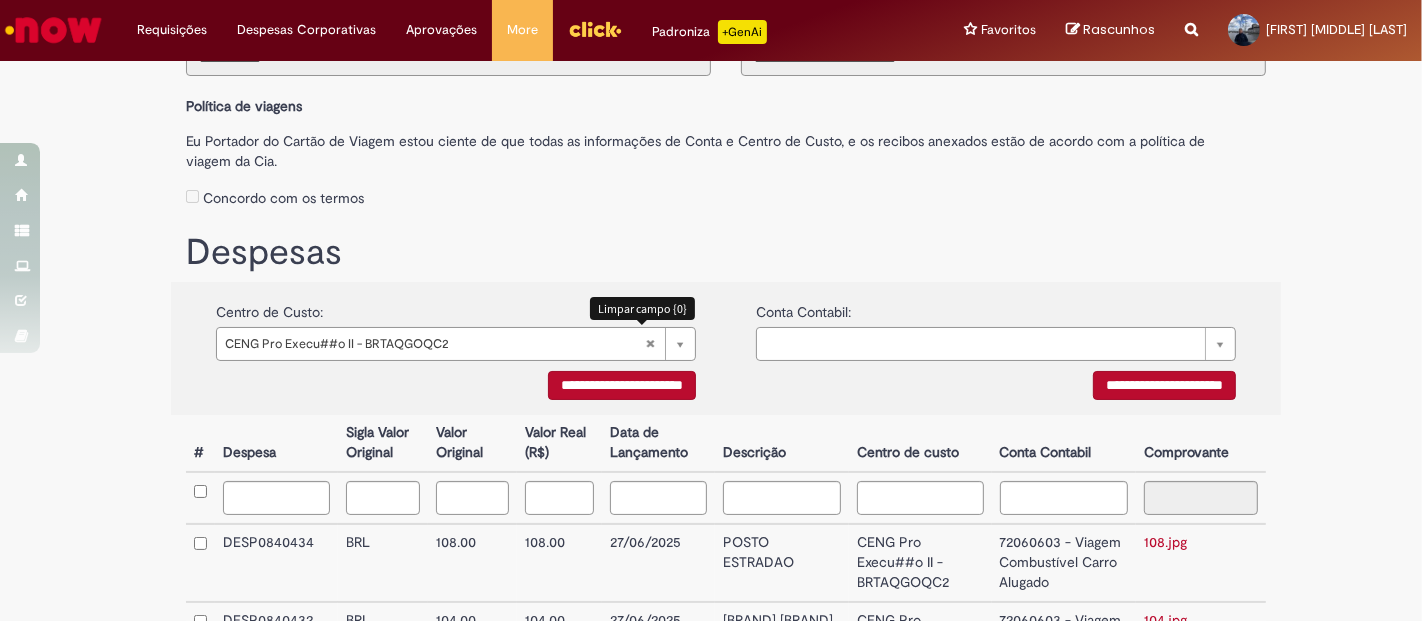 click on "**********" at bounding box center (622, 385) 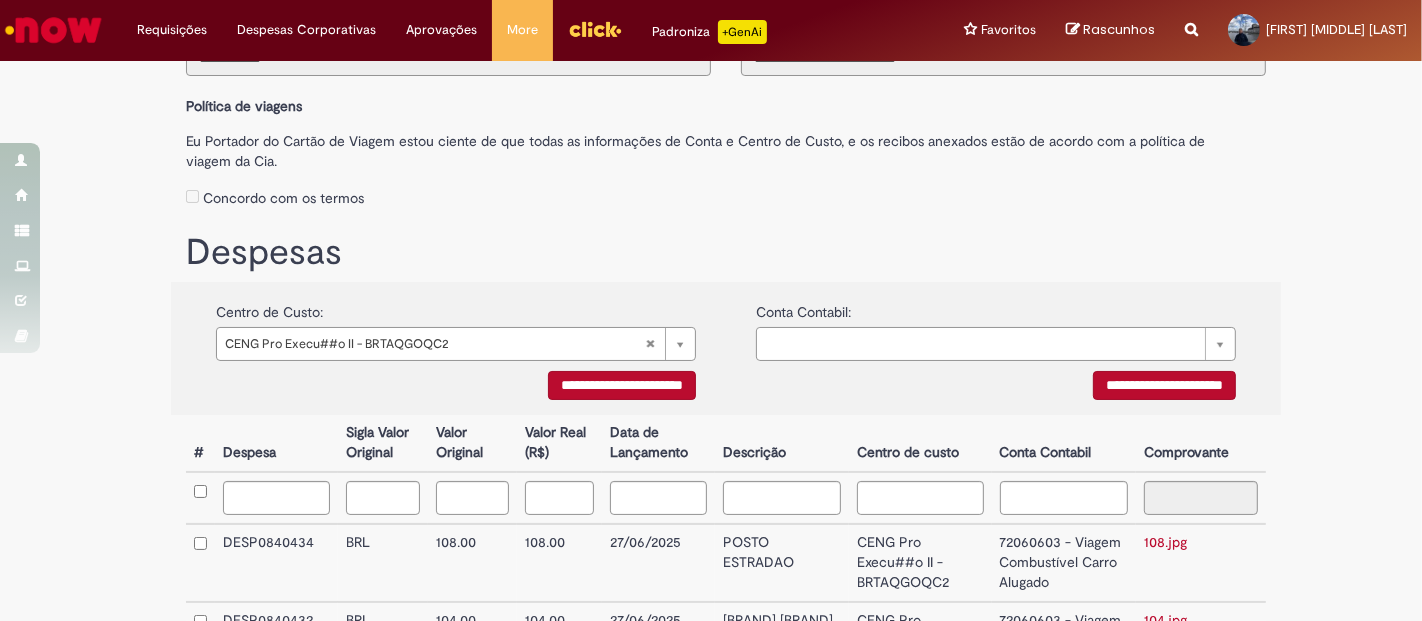 scroll, scrollTop: 0, scrollLeft: 0, axis: both 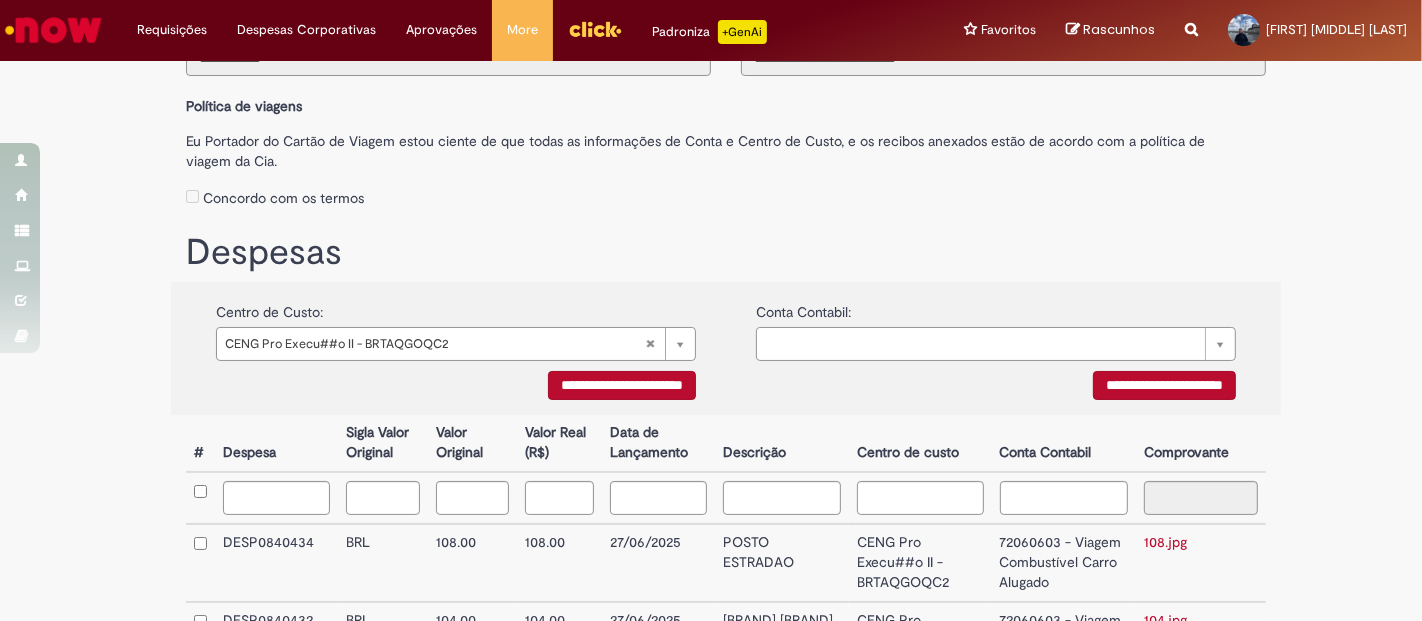 click on "**********" at bounding box center [622, 385] 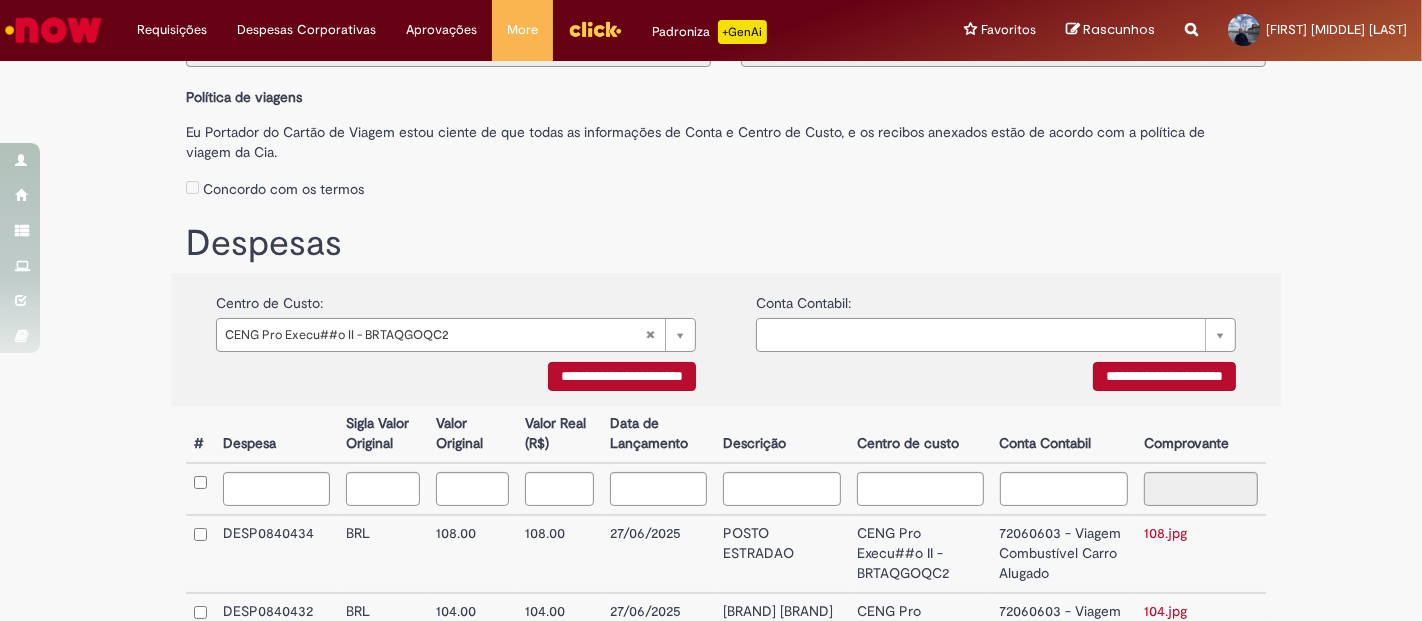 scroll, scrollTop: 212, scrollLeft: 0, axis: vertical 